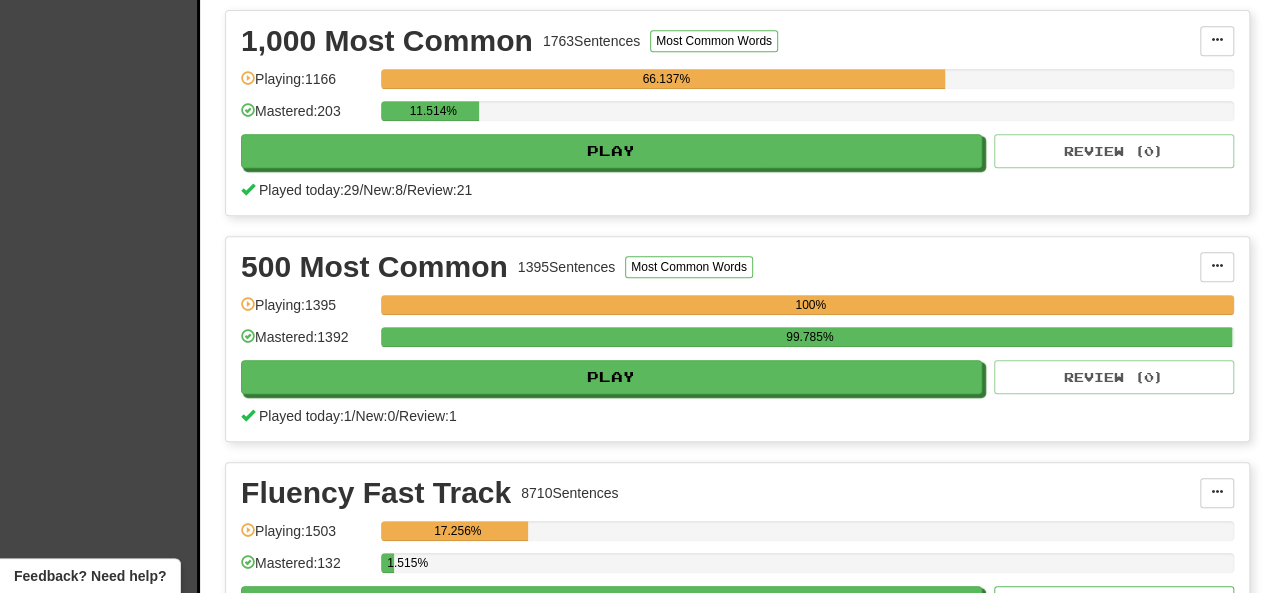 scroll, scrollTop: 500, scrollLeft: 0, axis: vertical 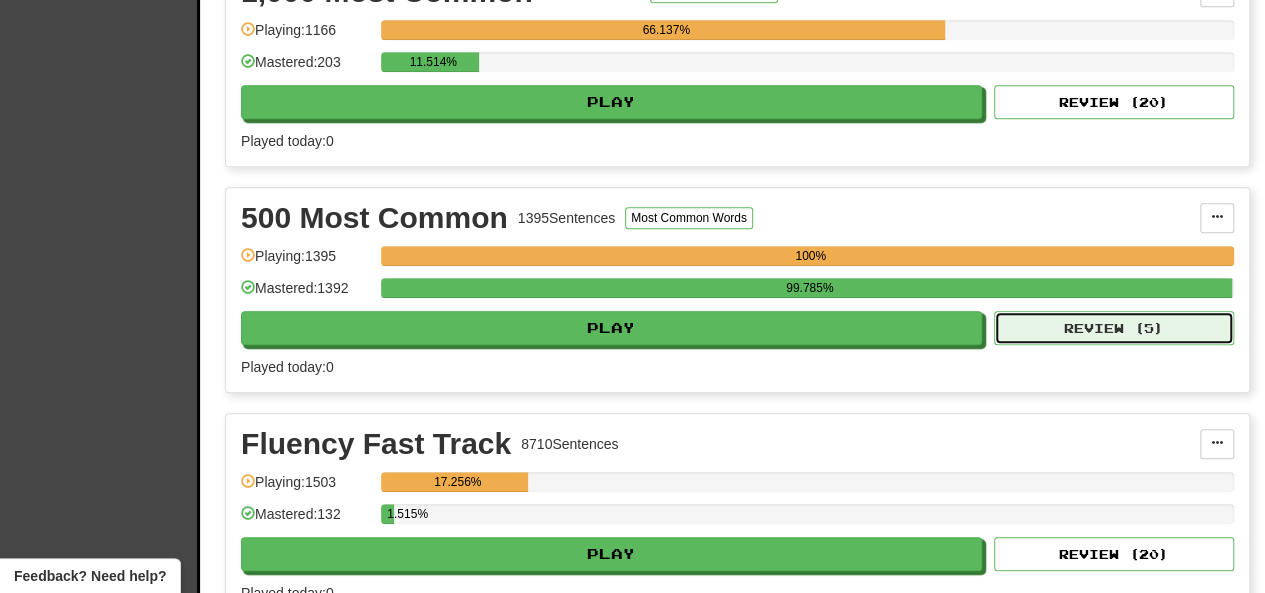click on "Review ( 5 )" at bounding box center [1114, 328] 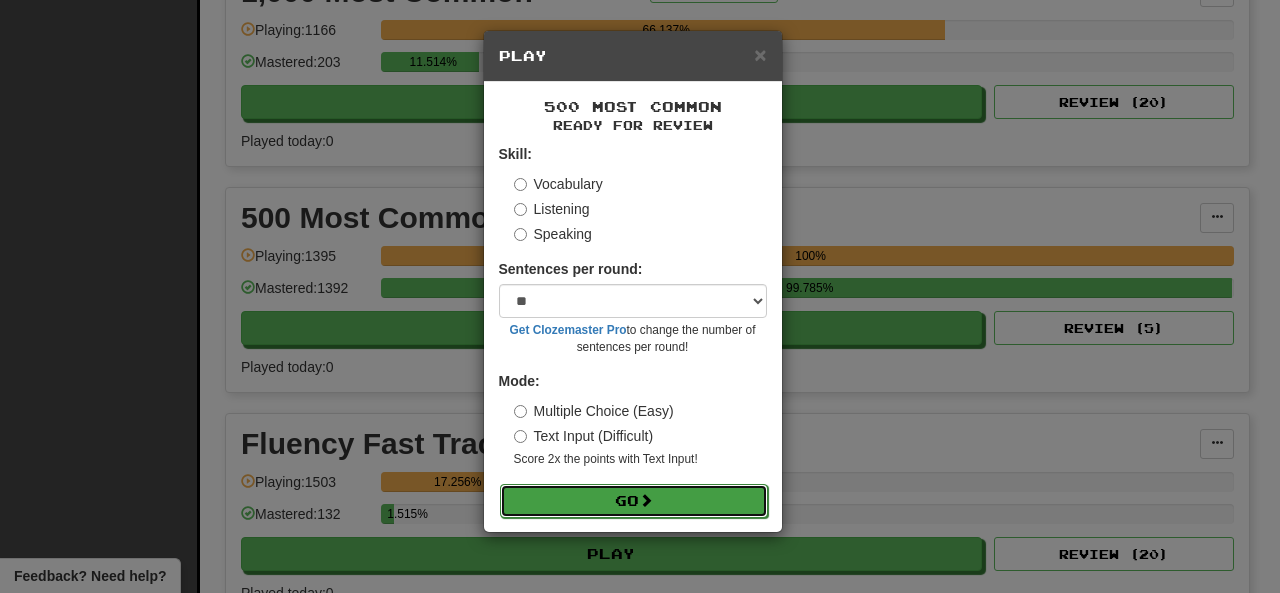click on "Go" at bounding box center (634, 501) 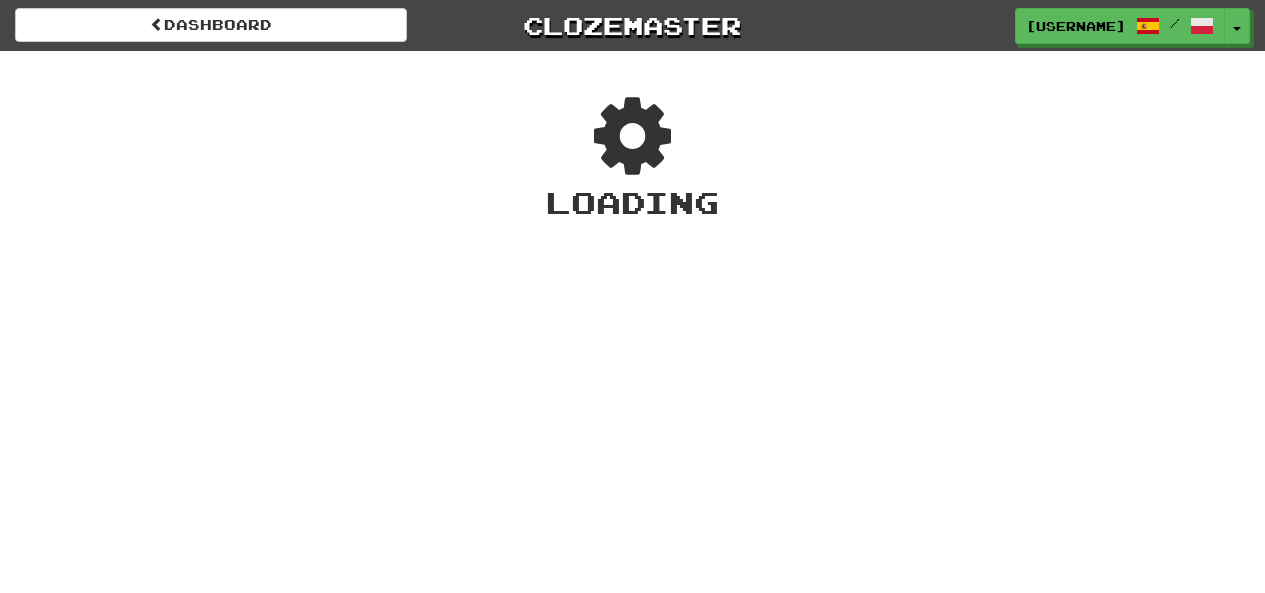 scroll, scrollTop: 0, scrollLeft: 0, axis: both 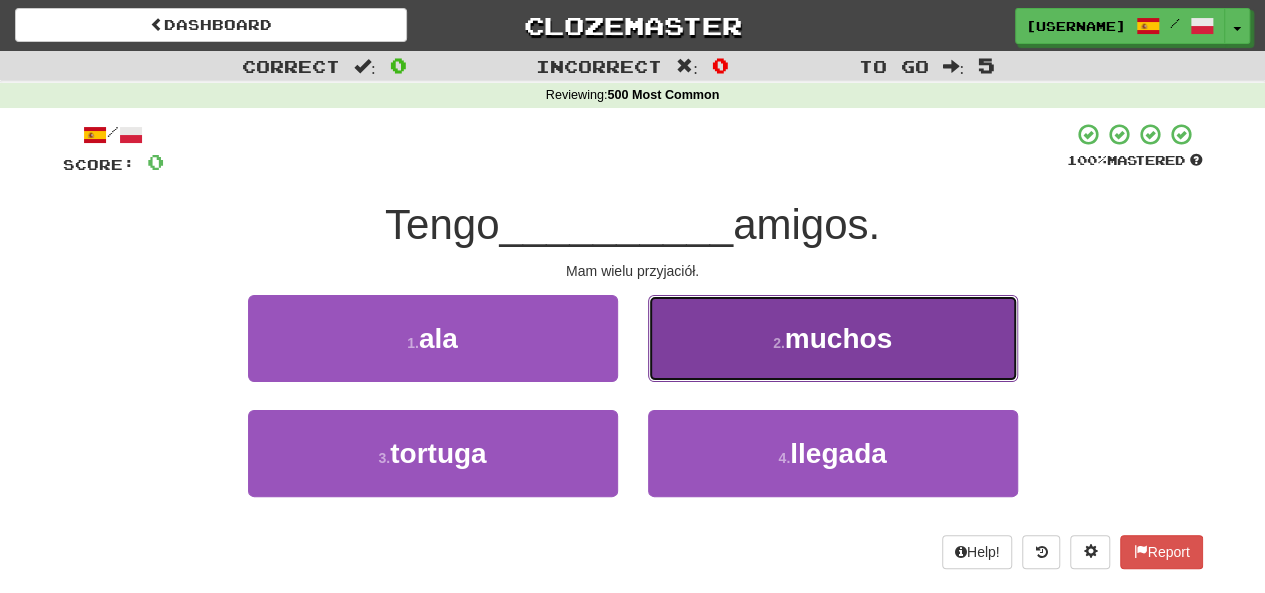 click on "2 .  muchos" at bounding box center (833, 338) 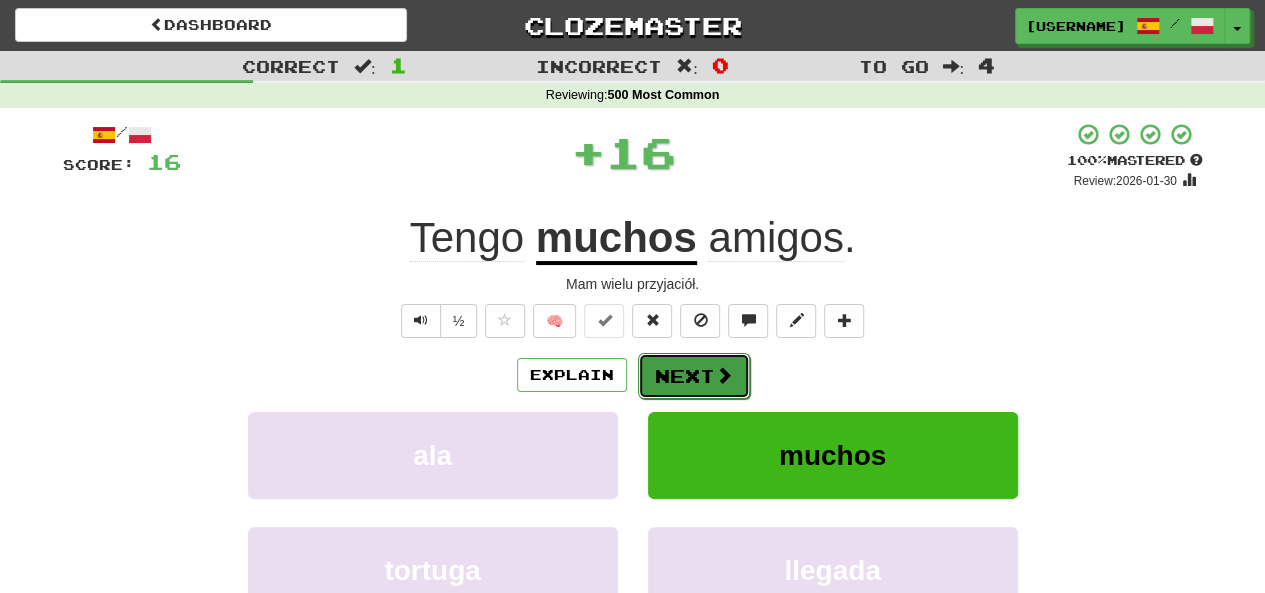 click on "Next" at bounding box center [694, 376] 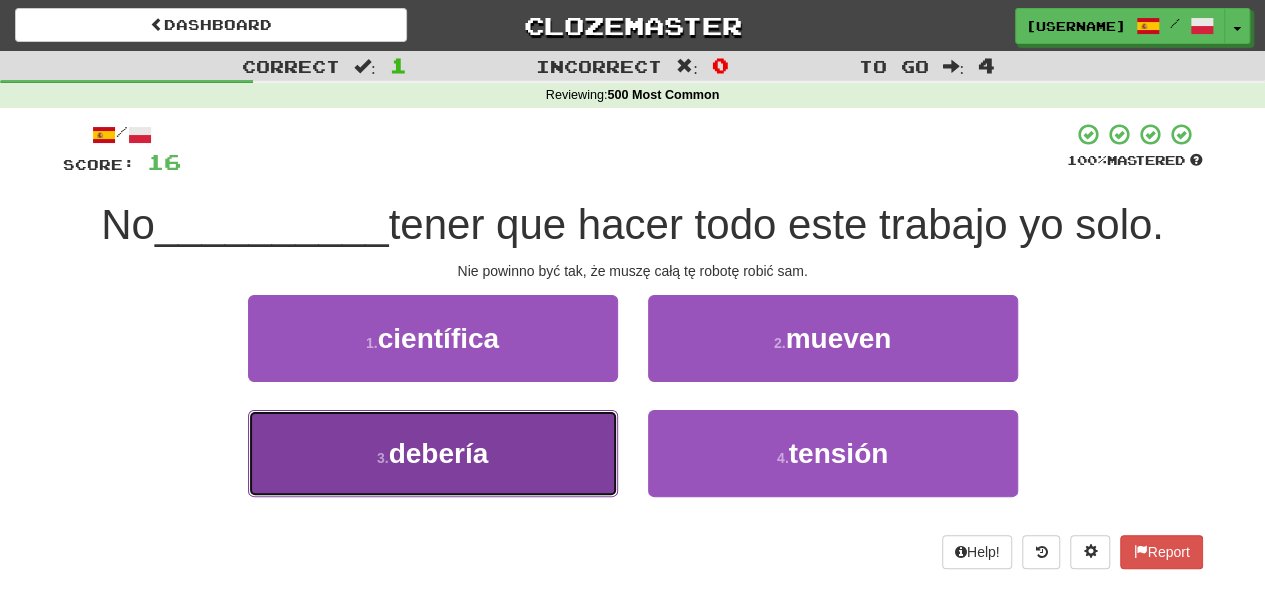 click on "3 .  debería" at bounding box center (433, 453) 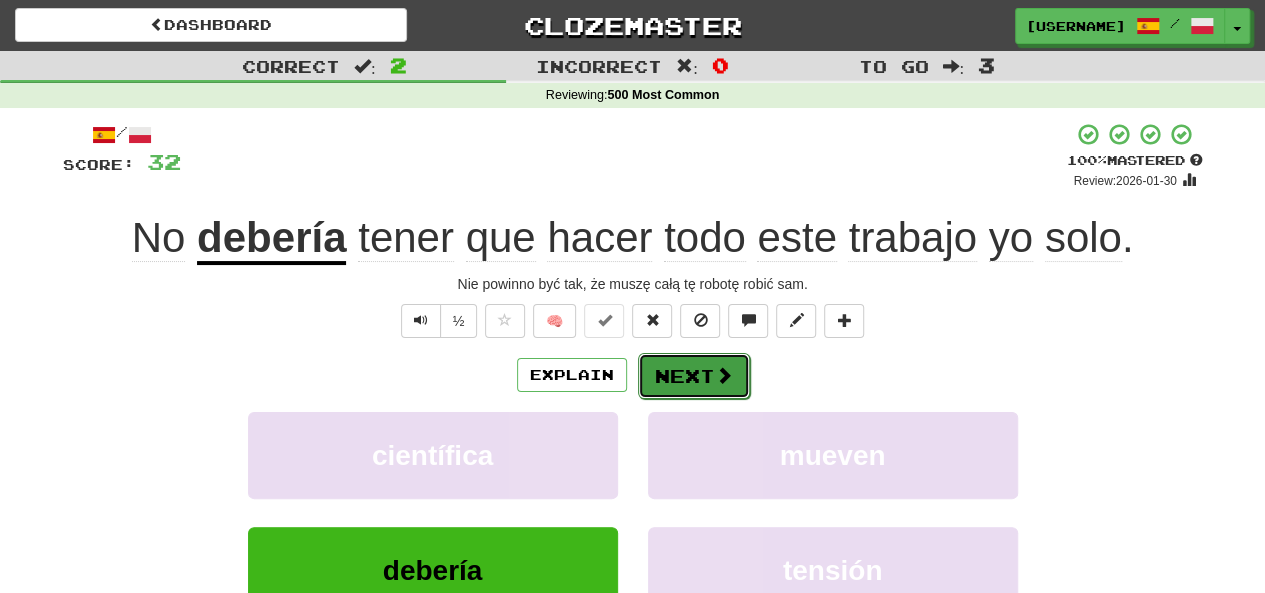 click on "Next" at bounding box center [694, 376] 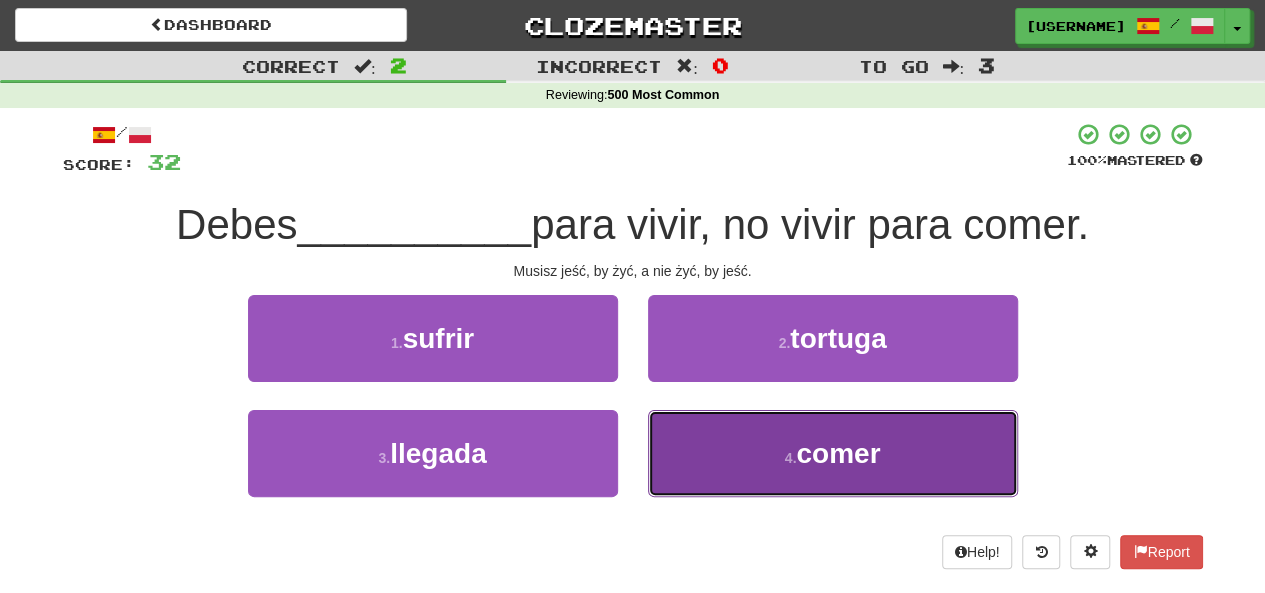 click on "comer" at bounding box center [838, 453] 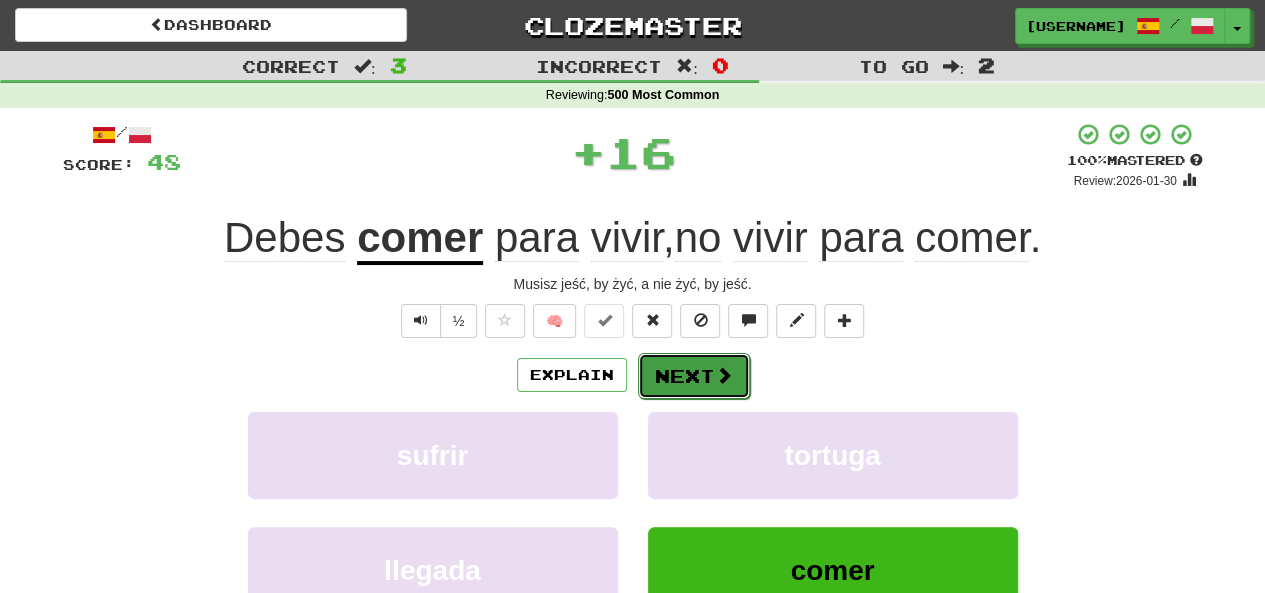 click on "Next" at bounding box center (694, 376) 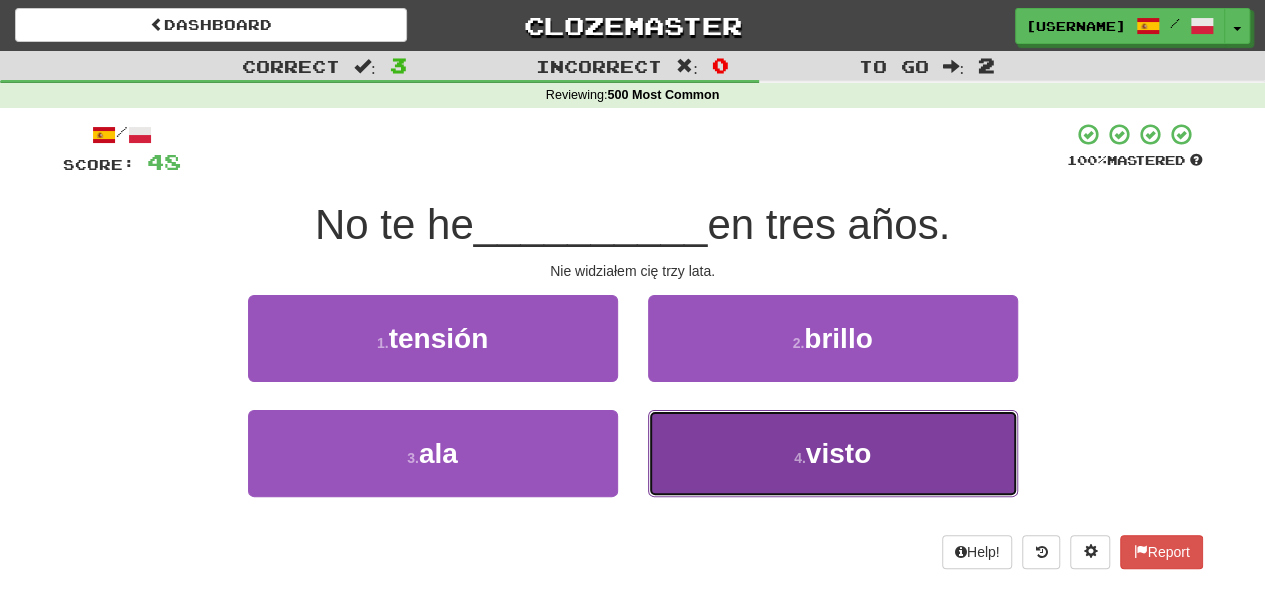 click on "visto" at bounding box center [838, 453] 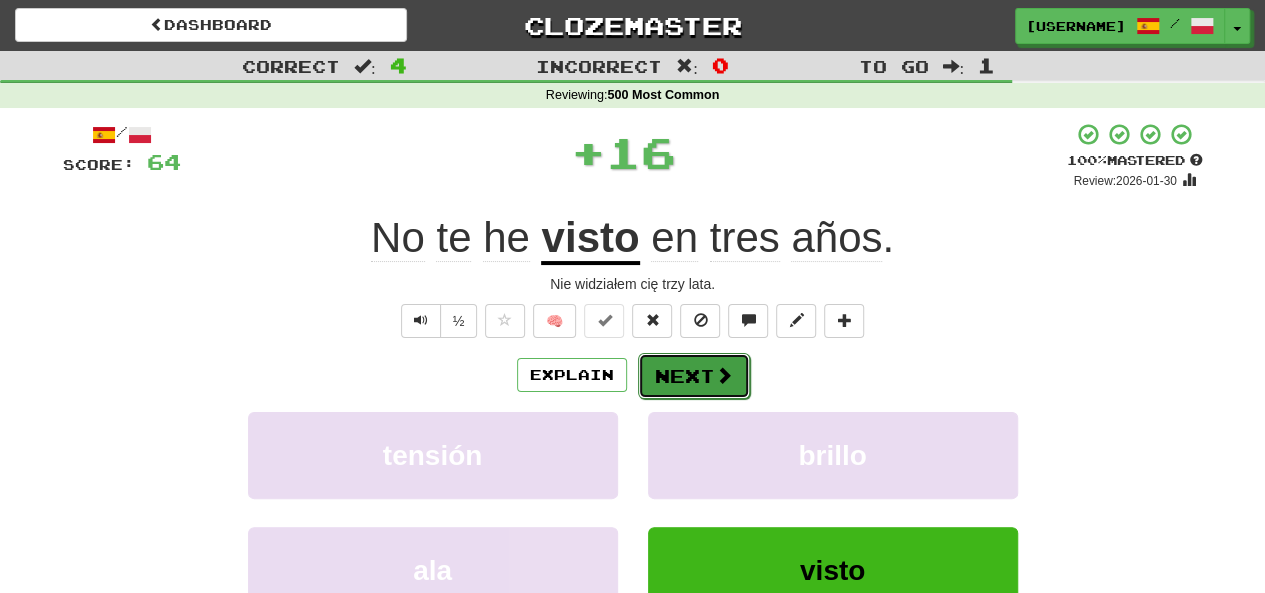 click on "Next" at bounding box center (694, 376) 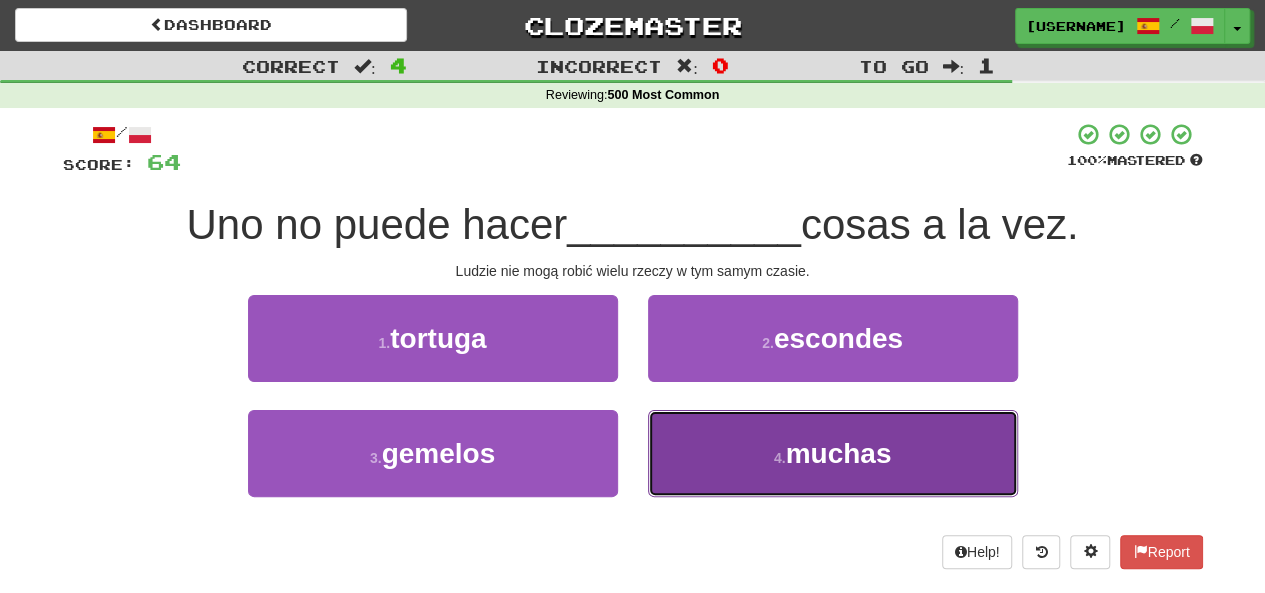 click on "4 .  muchas" at bounding box center [833, 453] 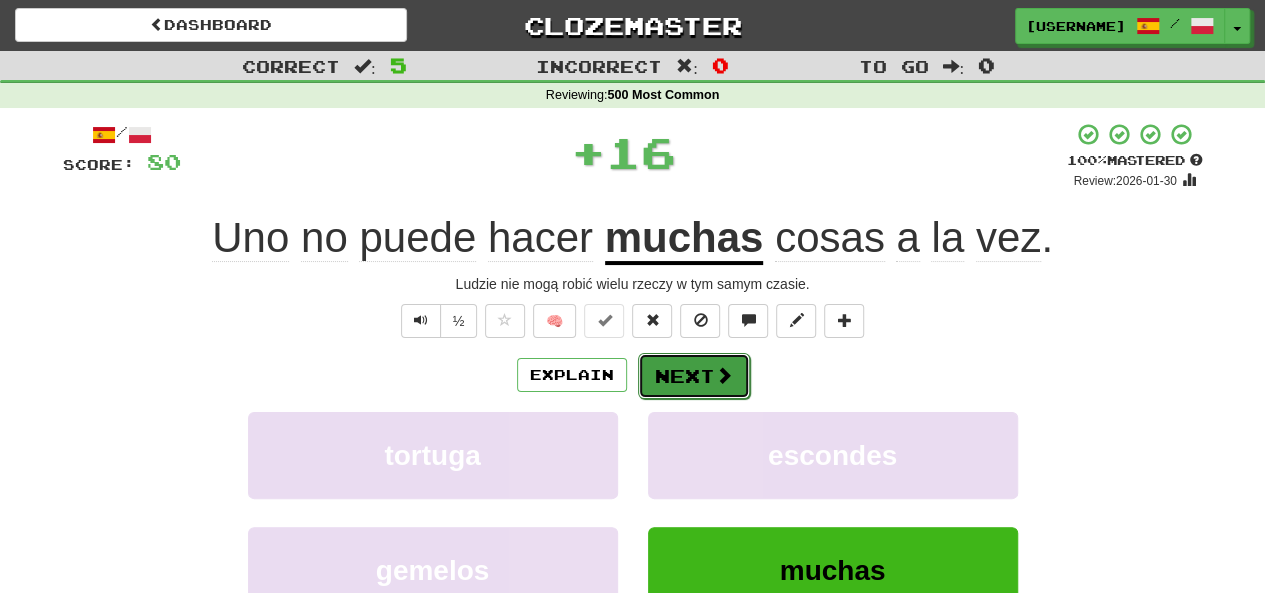 click on "Next" at bounding box center (694, 376) 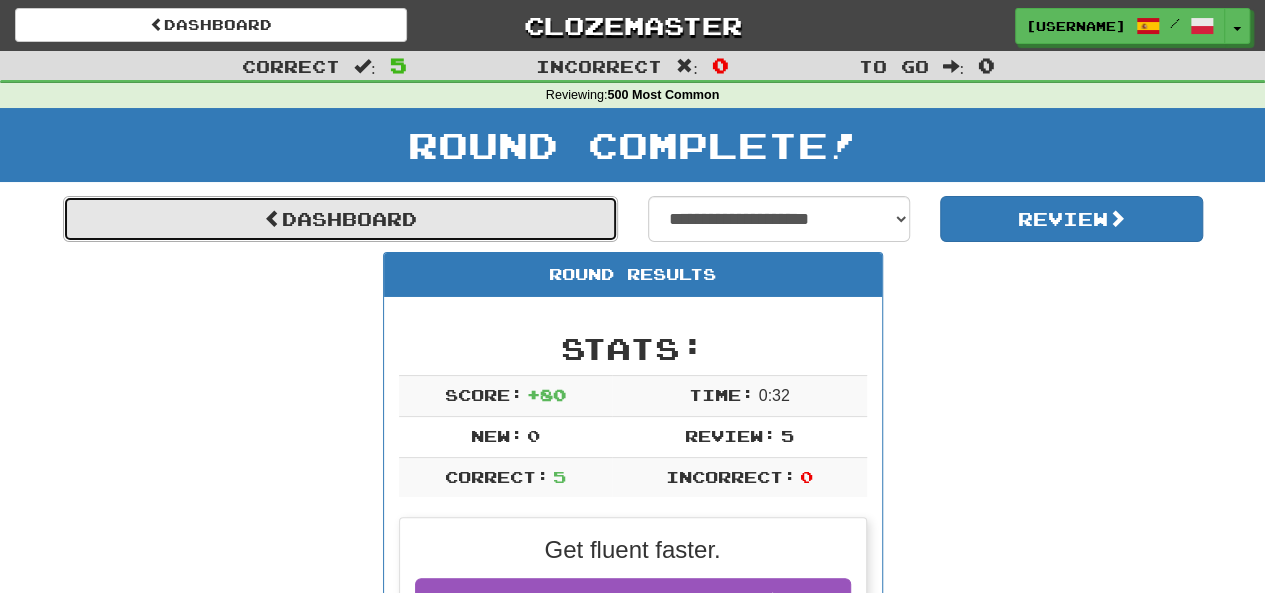 click on "Dashboard" at bounding box center (340, 219) 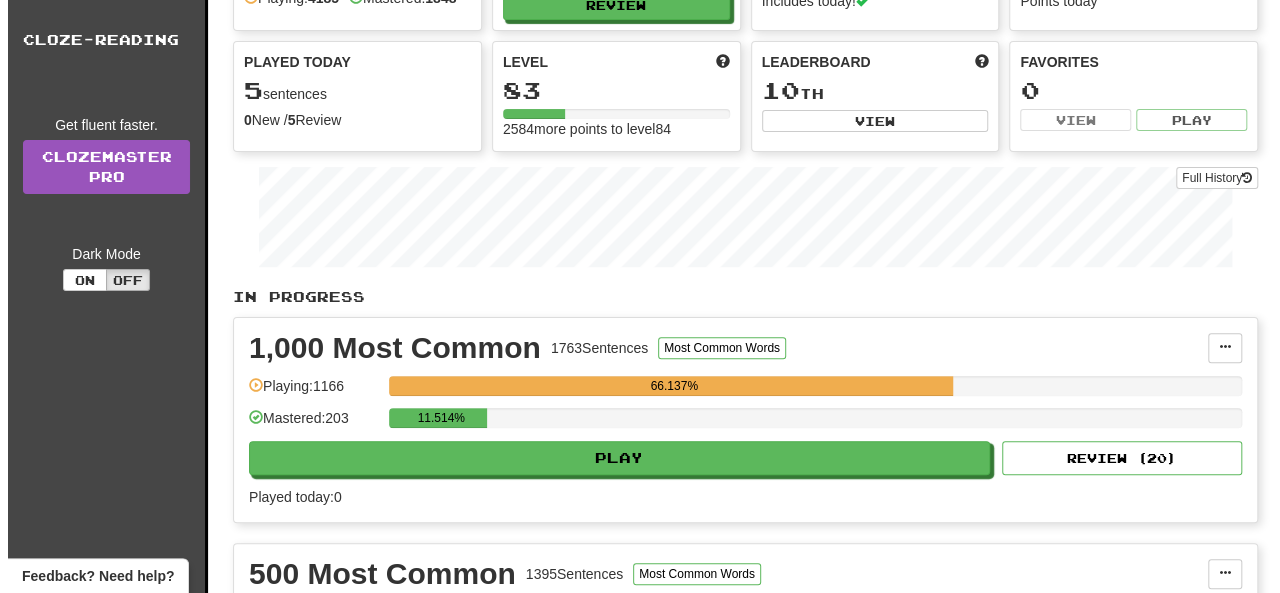 scroll, scrollTop: 300, scrollLeft: 0, axis: vertical 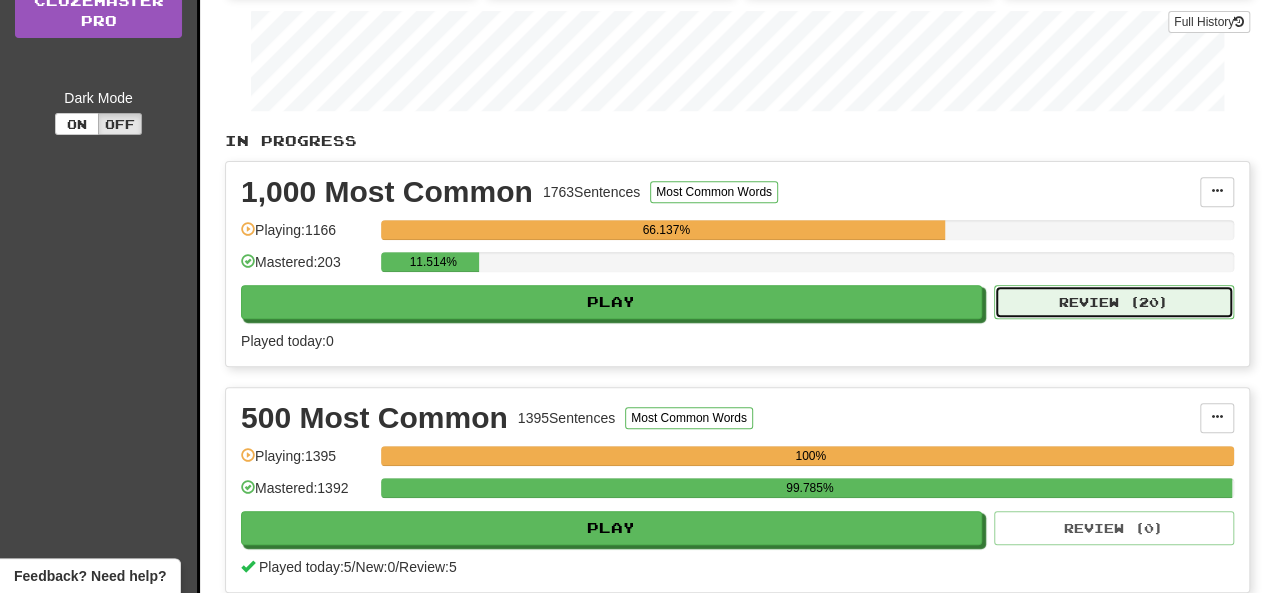 click on "Review ( 20 )" at bounding box center [1114, 302] 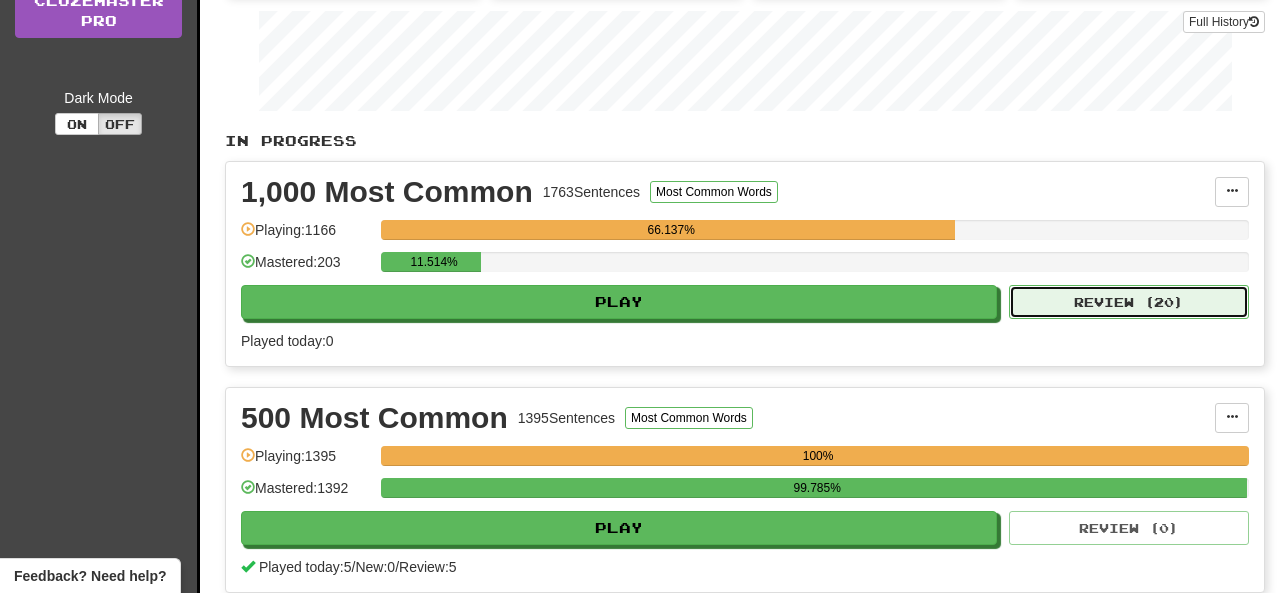 select on "**" 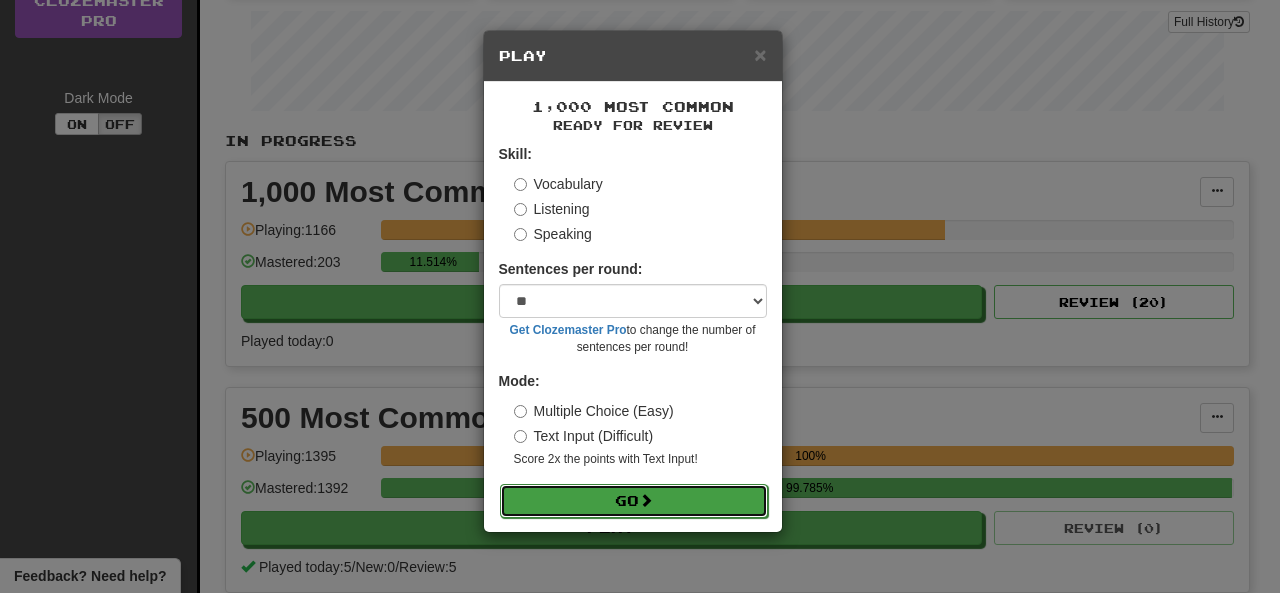 click on "Go" at bounding box center (634, 501) 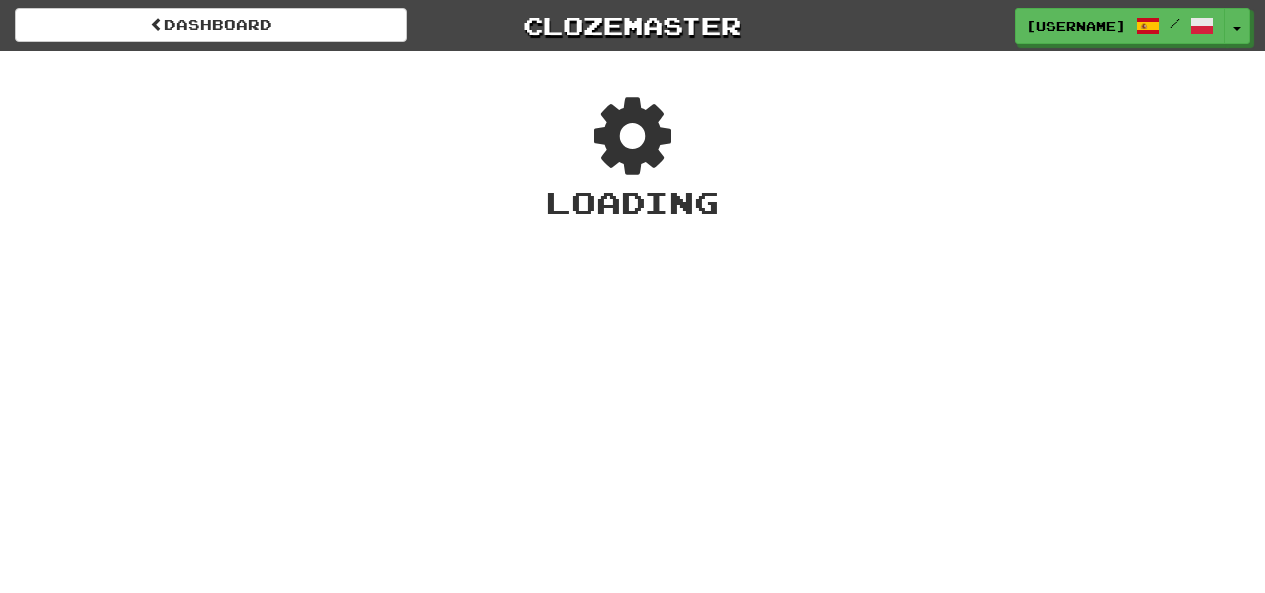 scroll, scrollTop: 0, scrollLeft: 0, axis: both 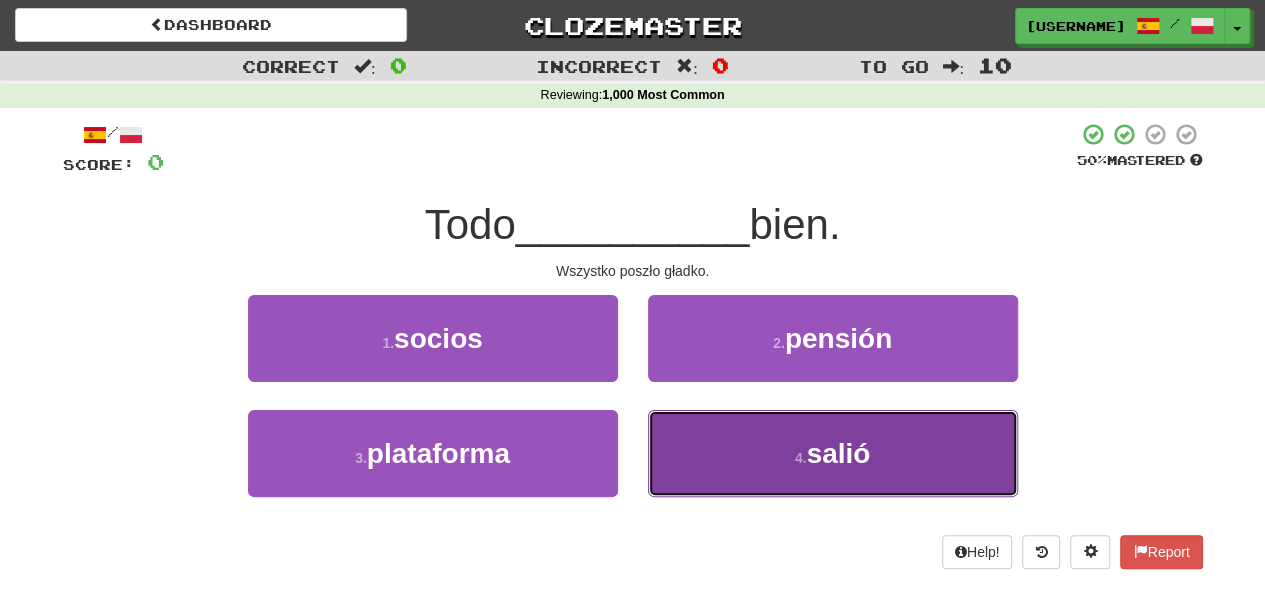 click on "4 .  salió" at bounding box center (833, 453) 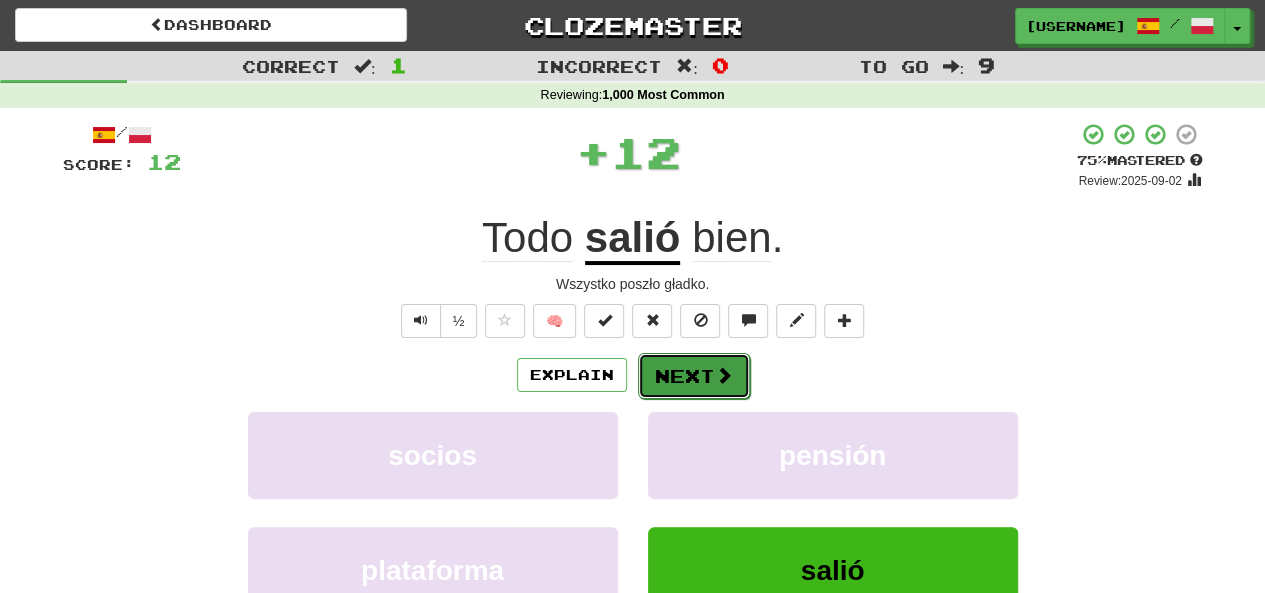 click at bounding box center [724, 375] 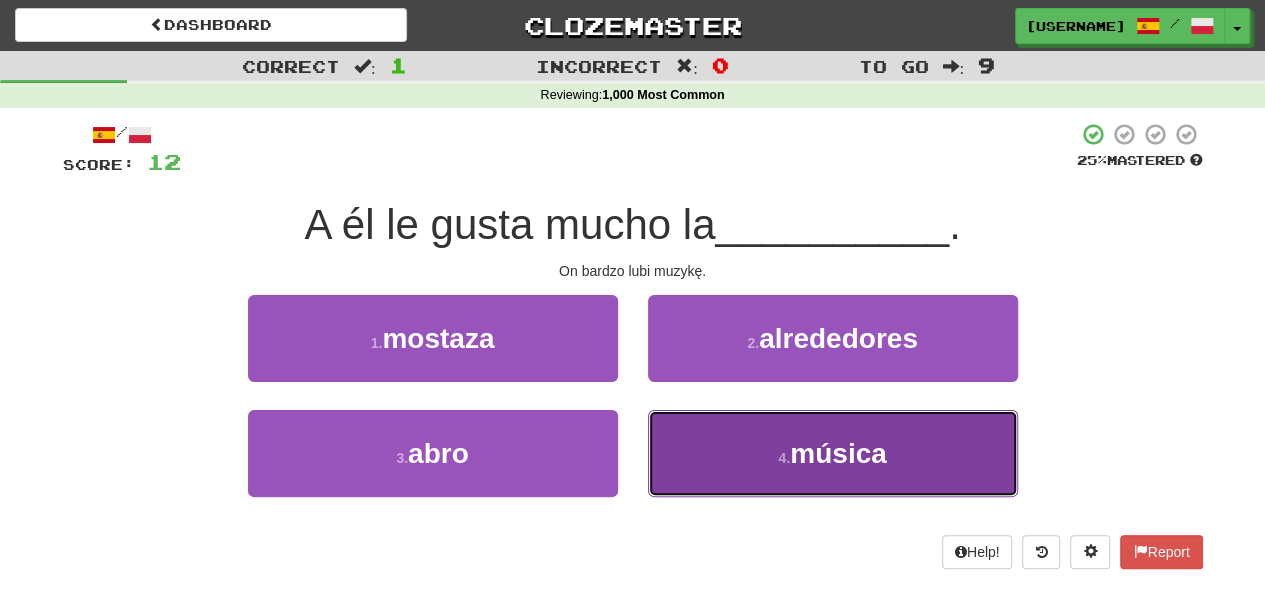 click on "música" at bounding box center (838, 453) 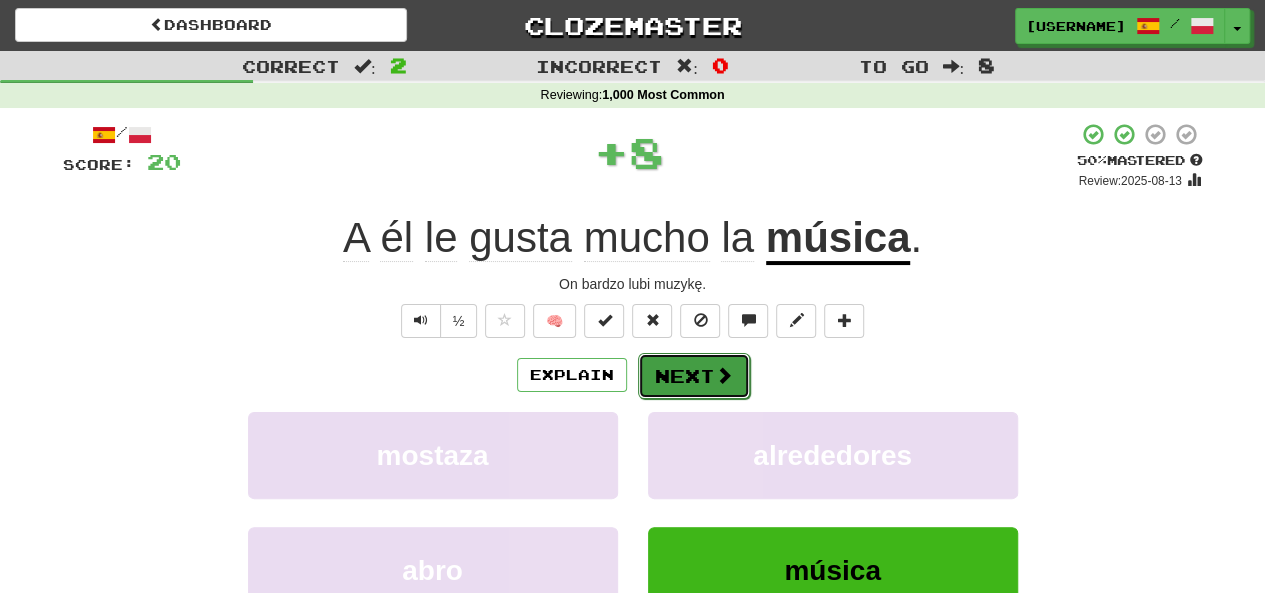 click on "Next" at bounding box center [694, 376] 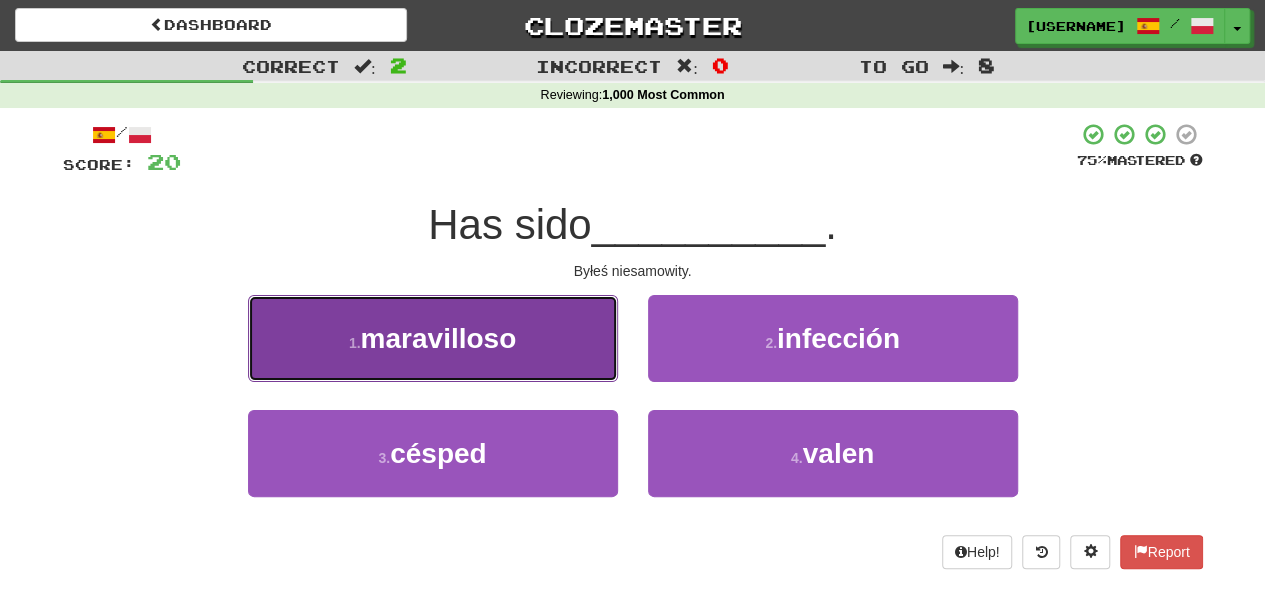 click on "maravilloso" at bounding box center [439, 338] 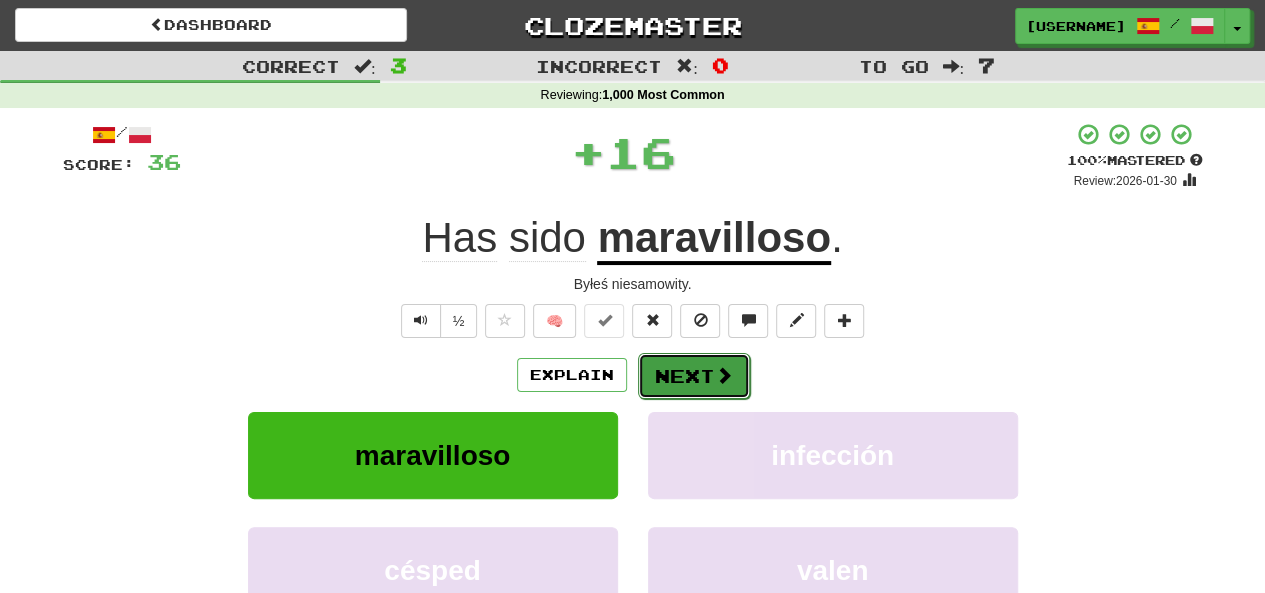 click on "Next" at bounding box center (694, 376) 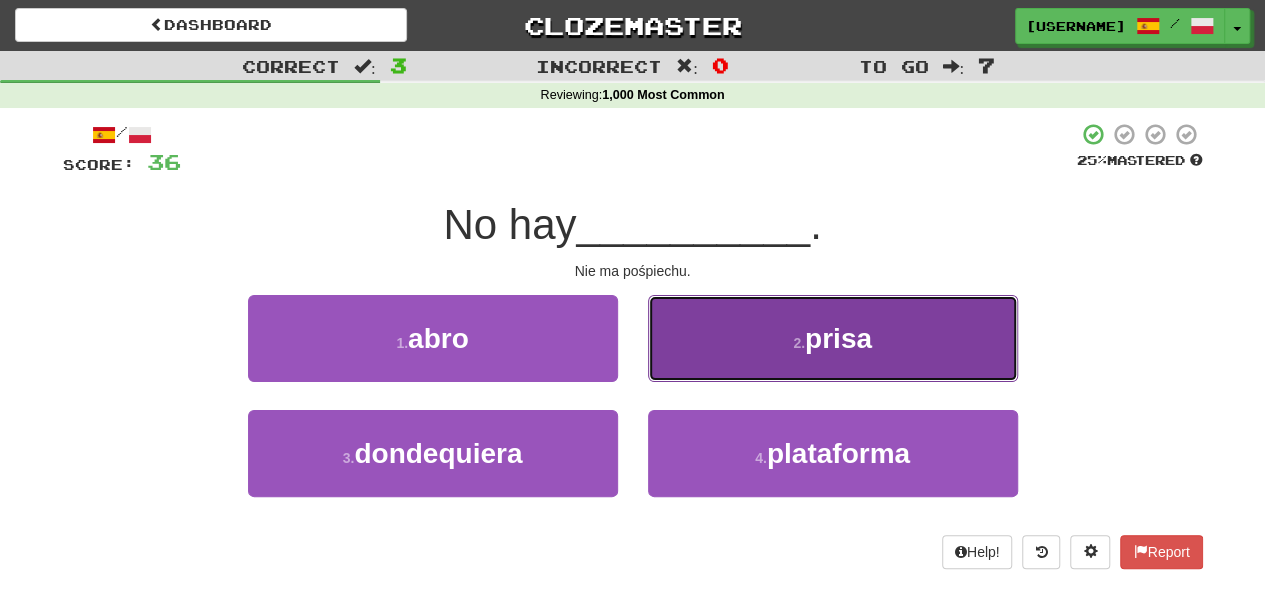 click on "2 .  prisa" at bounding box center [833, 338] 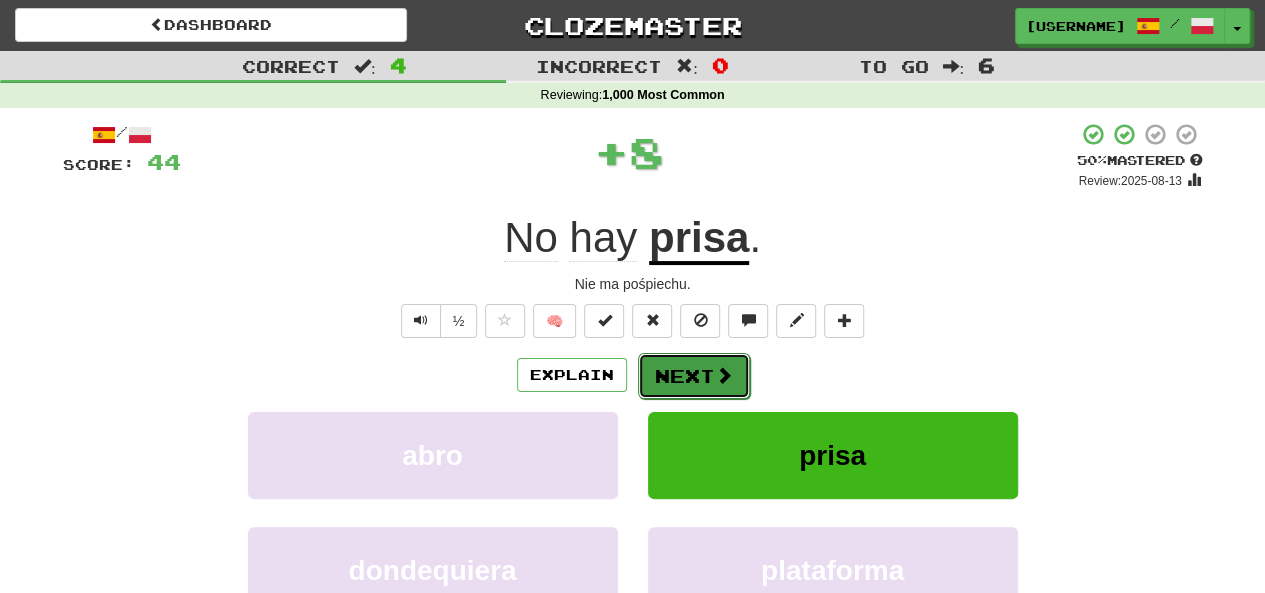 click on "Next" at bounding box center [694, 376] 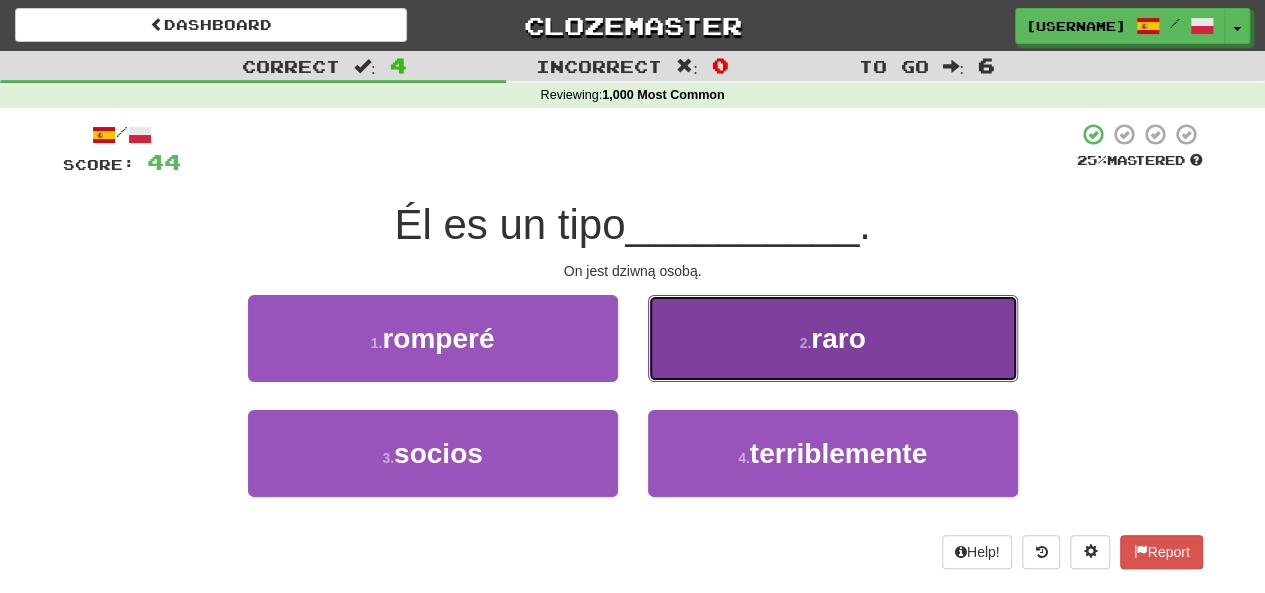 click on "2 .  raro" at bounding box center [833, 338] 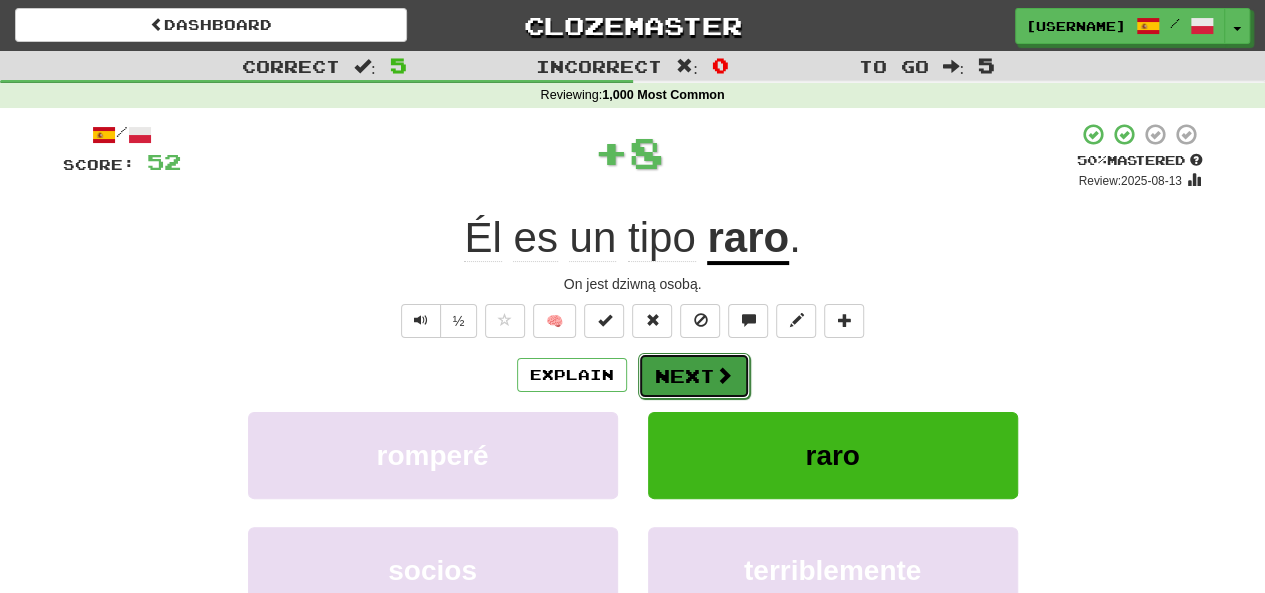 click at bounding box center (724, 375) 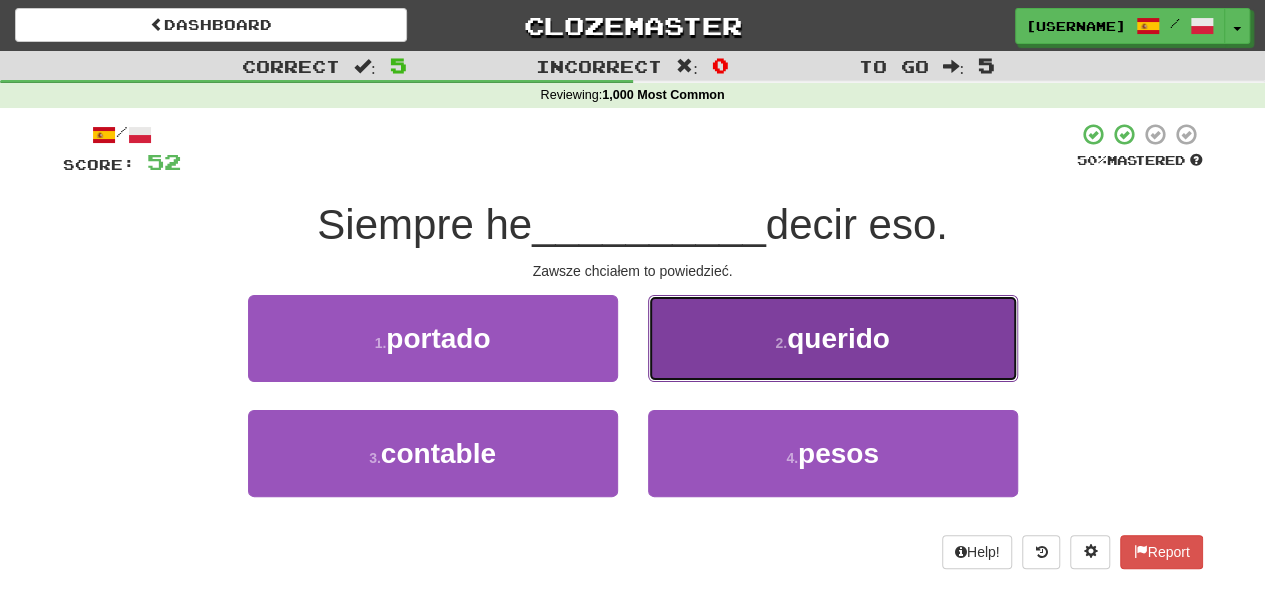 click on "2 .  querido" at bounding box center [833, 338] 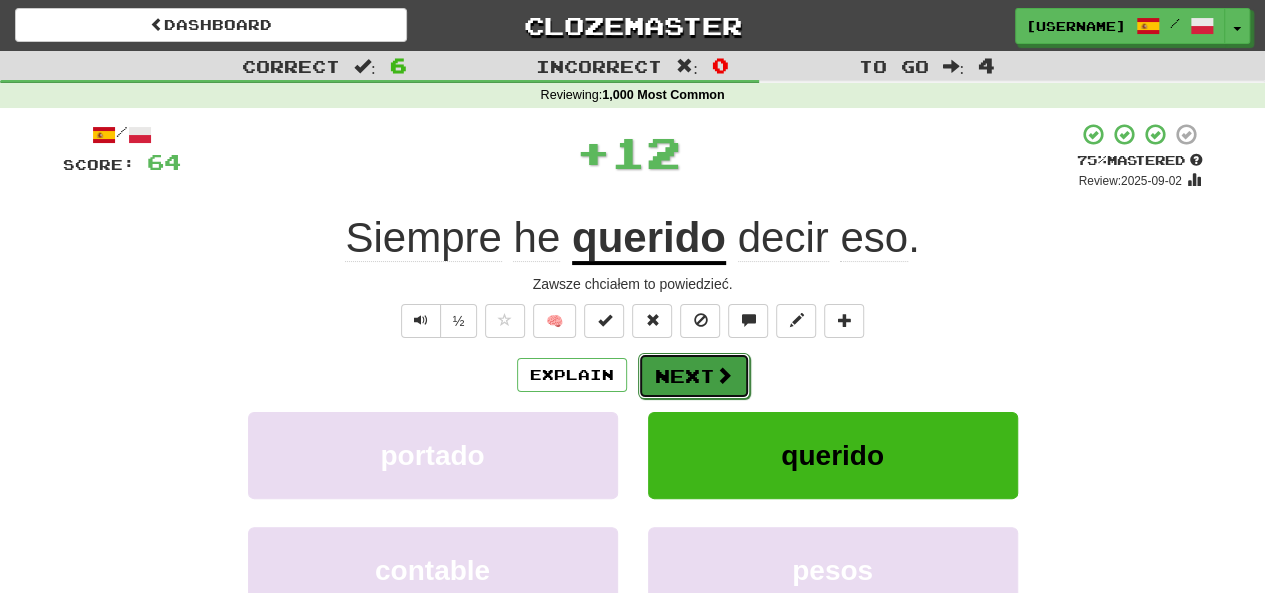 click at bounding box center [724, 375] 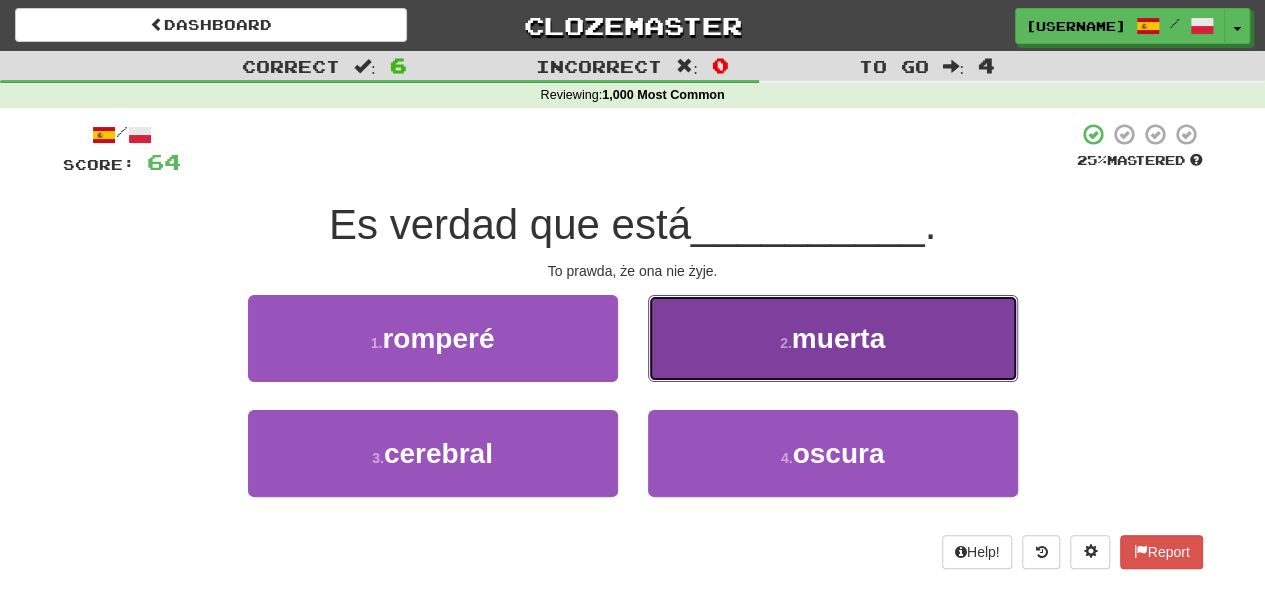 click on "muerta" at bounding box center (838, 338) 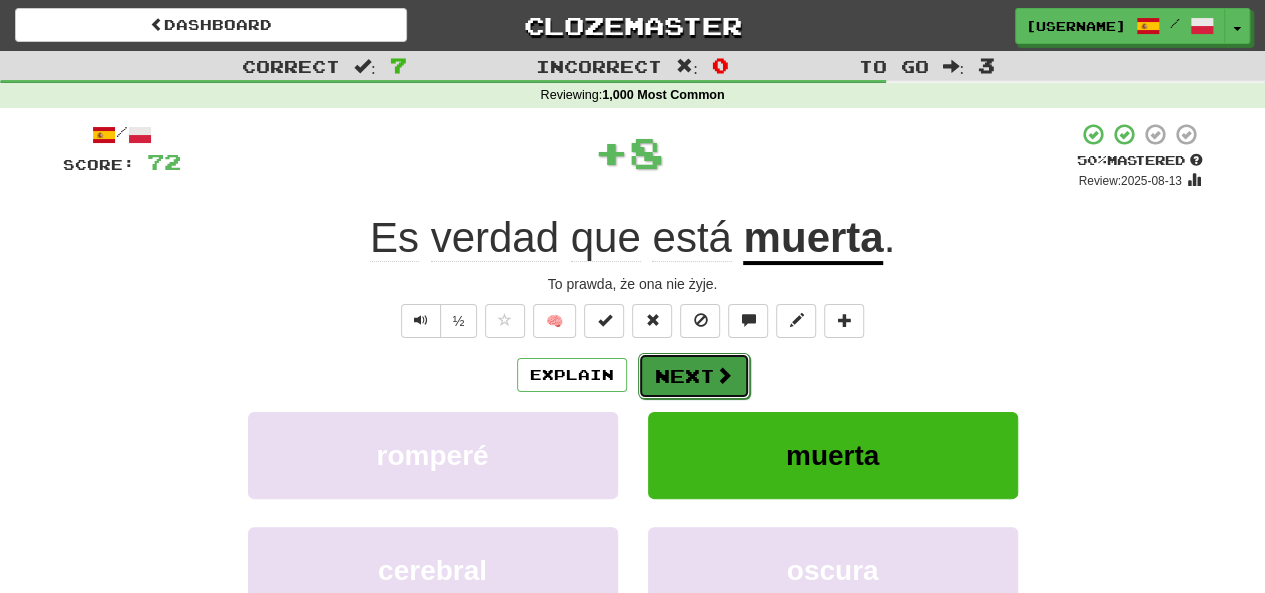 click on "Next" at bounding box center (694, 376) 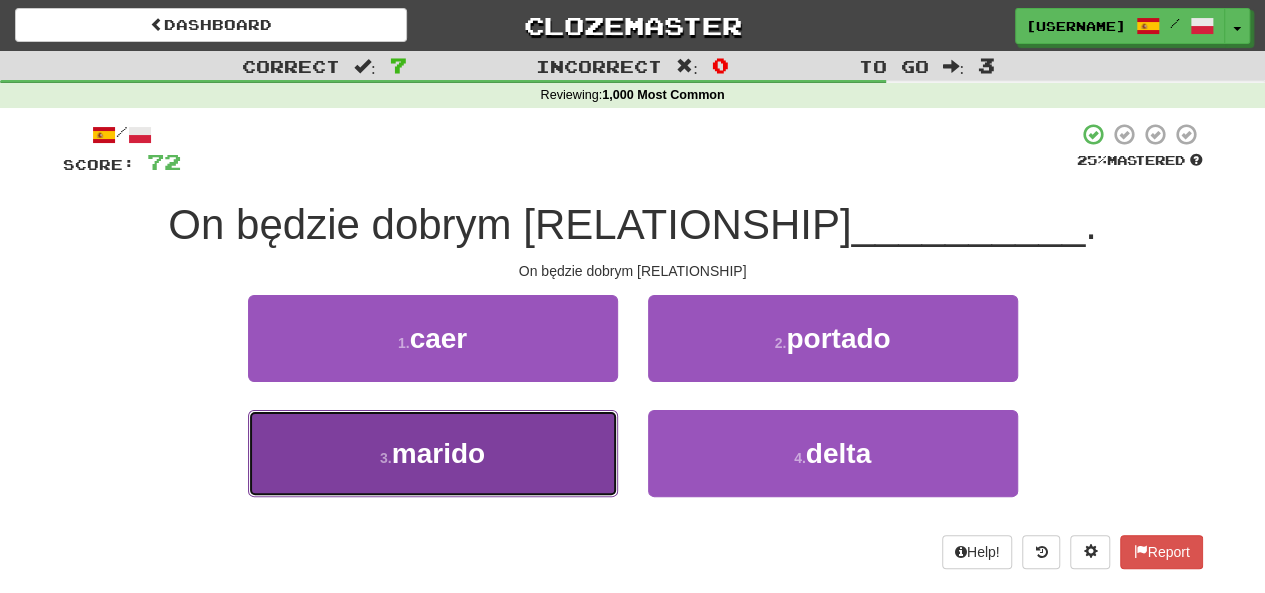 click on "marido" at bounding box center (438, 453) 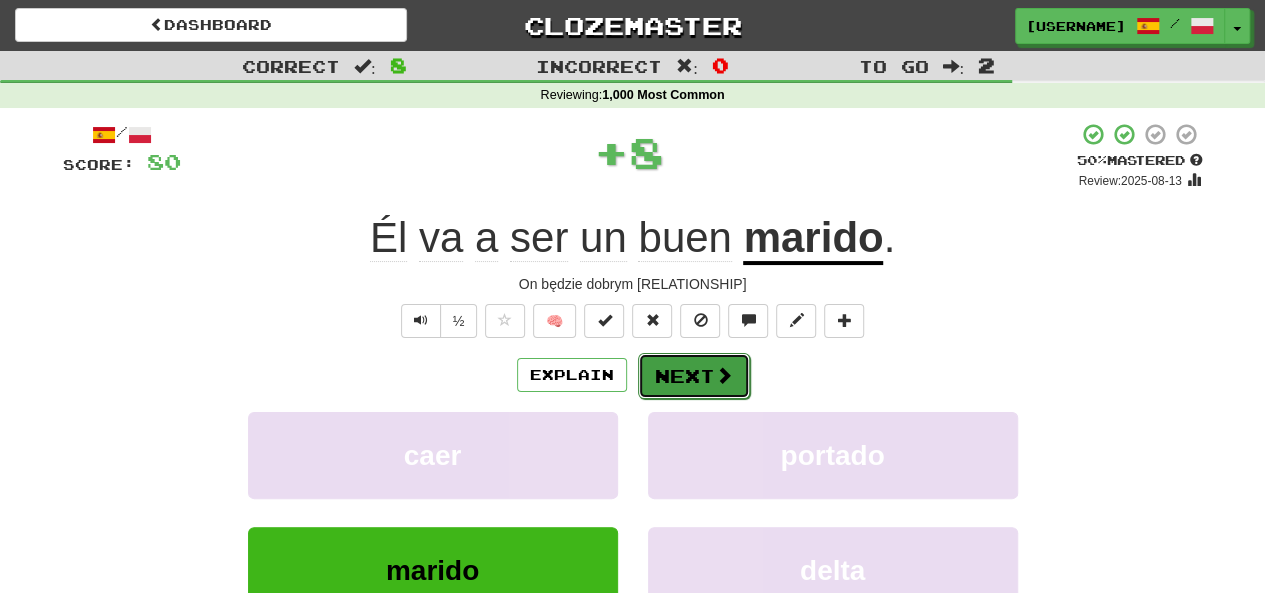 click at bounding box center (724, 375) 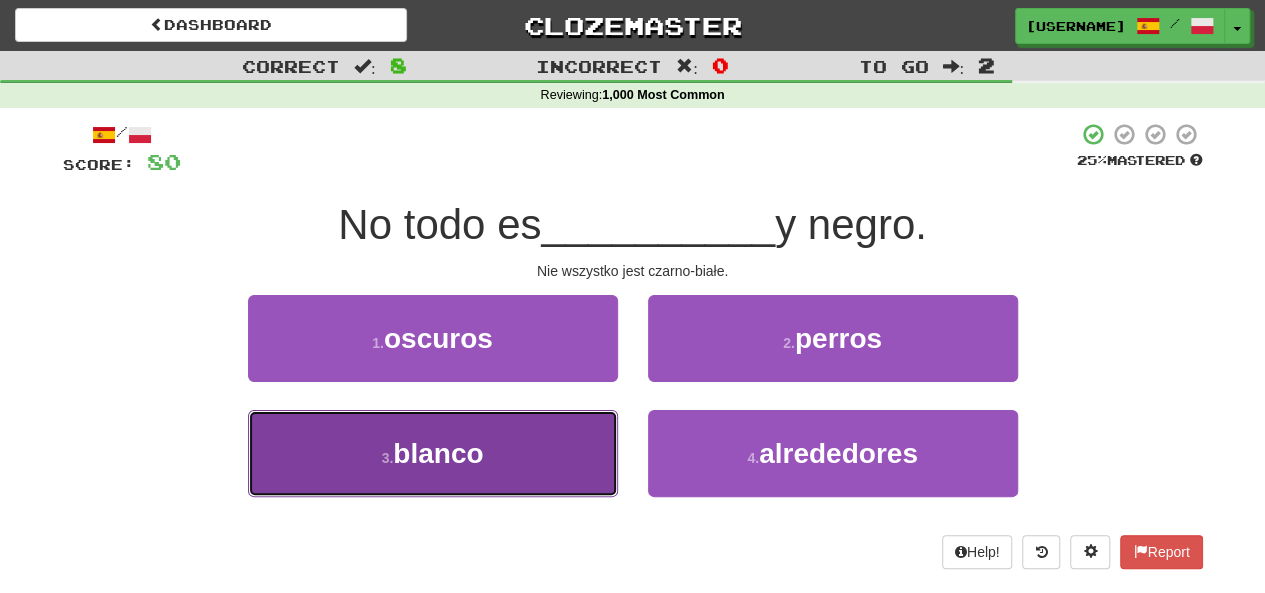 click on "3 .  blanco" at bounding box center (433, 453) 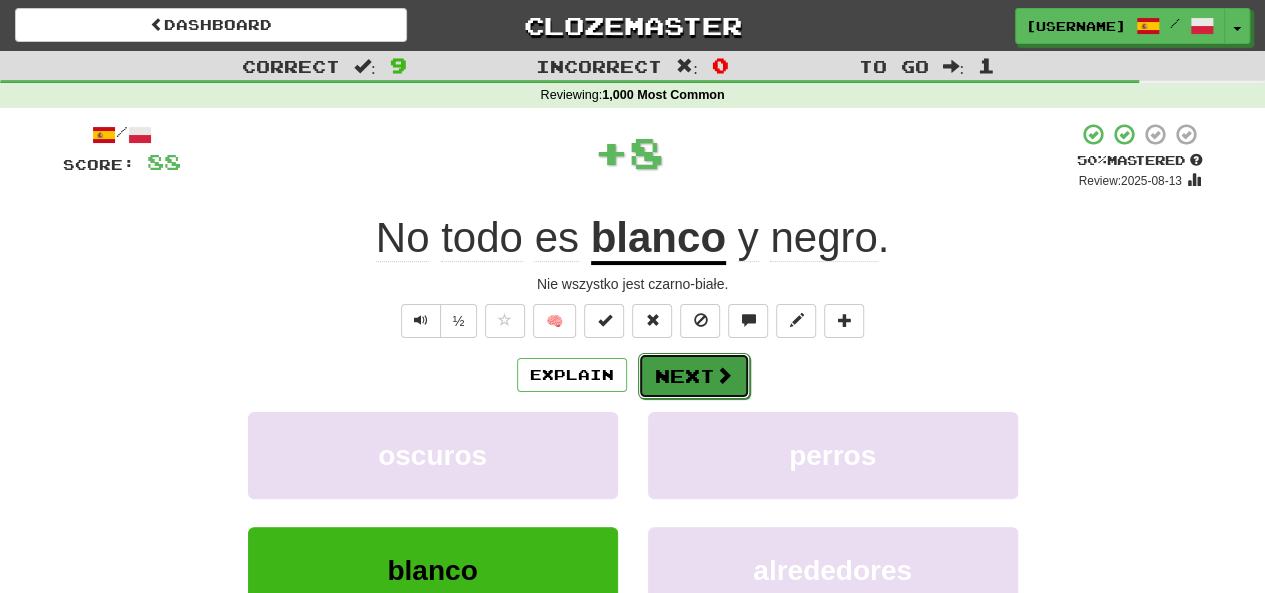 click on "Next" at bounding box center [694, 376] 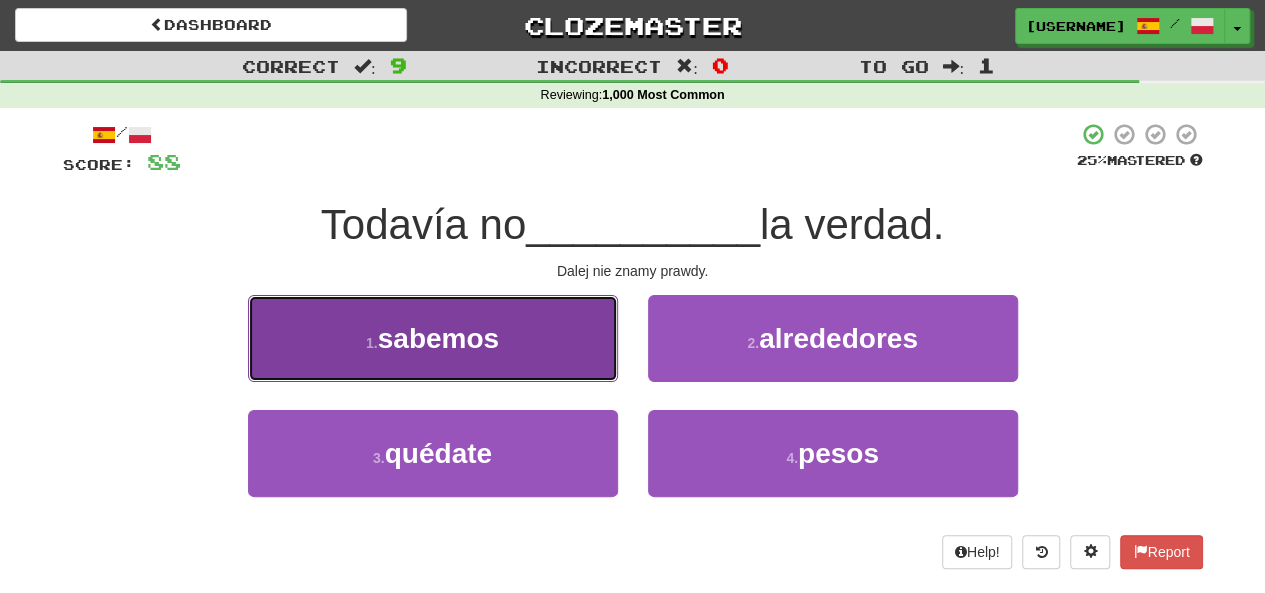 click on "sabemos" at bounding box center [438, 338] 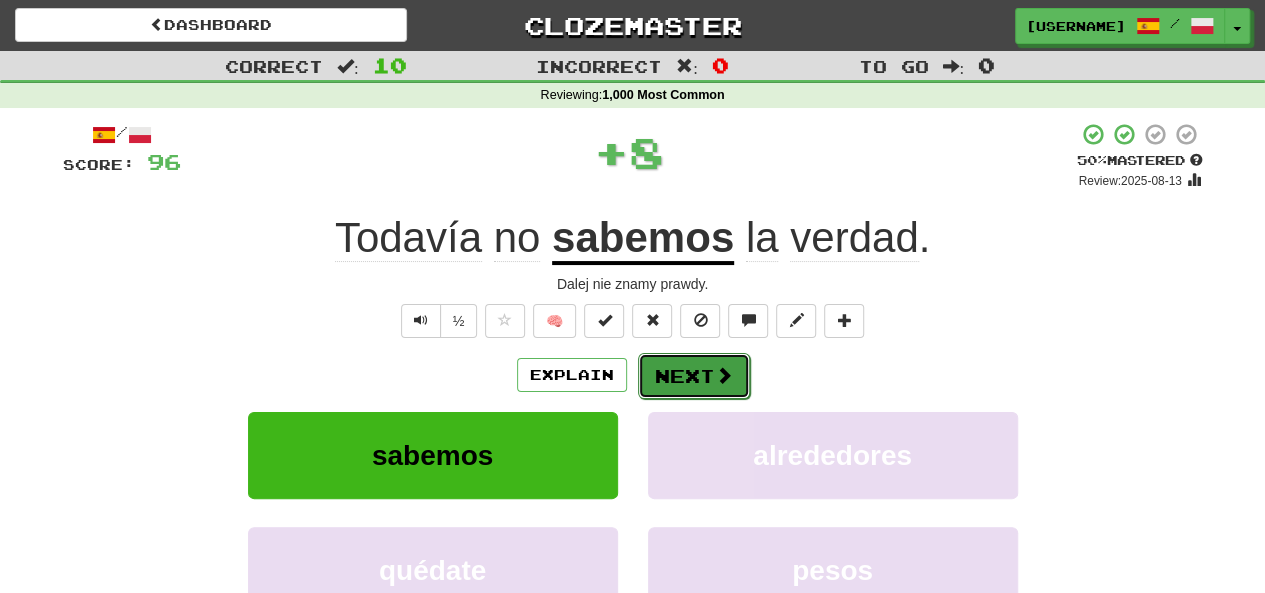 click on "Next" at bounding box center (694, 376) 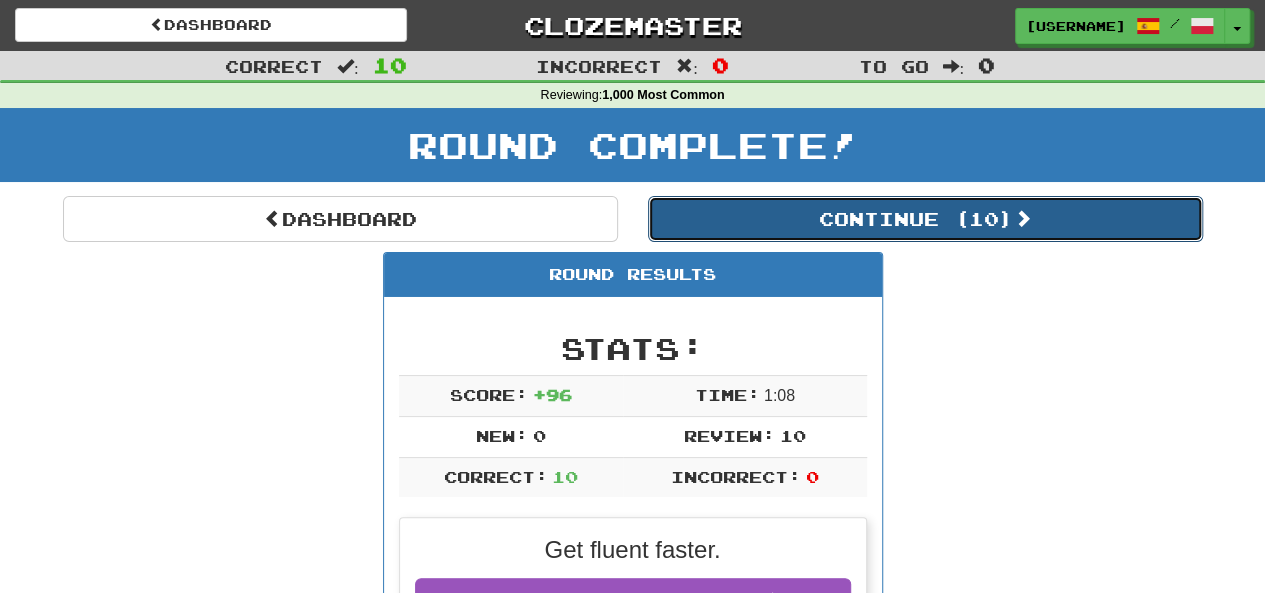 click on "Continue ( 10 )" at bounding box center [925, 219] 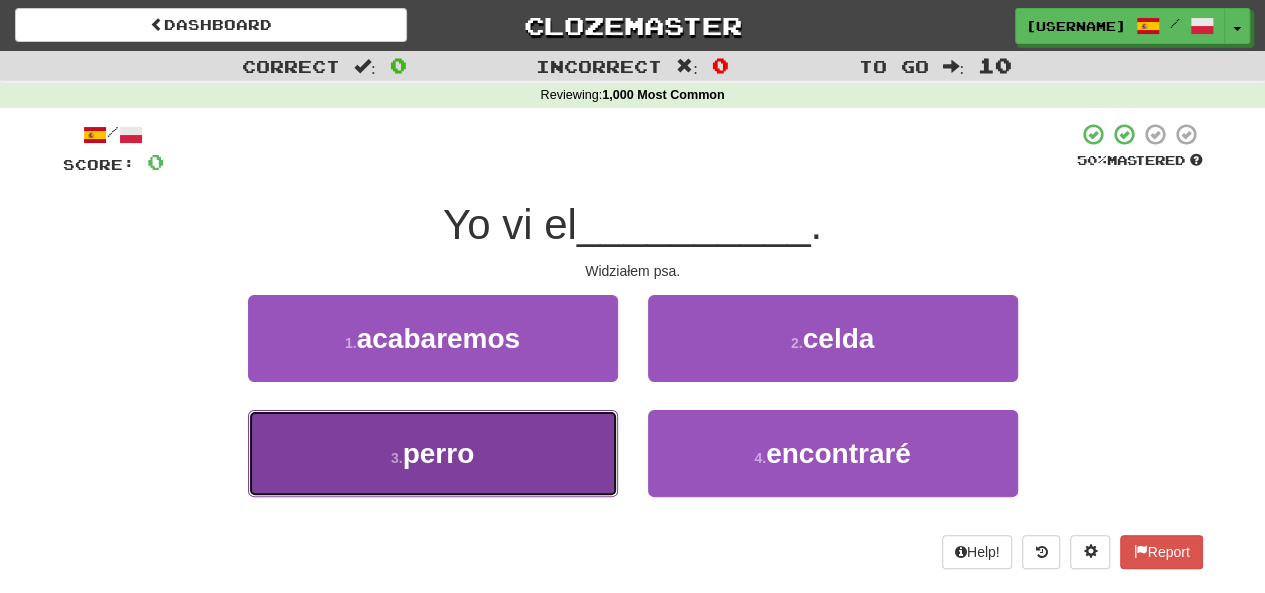 click on "perro" at bounding box center (439, 453) 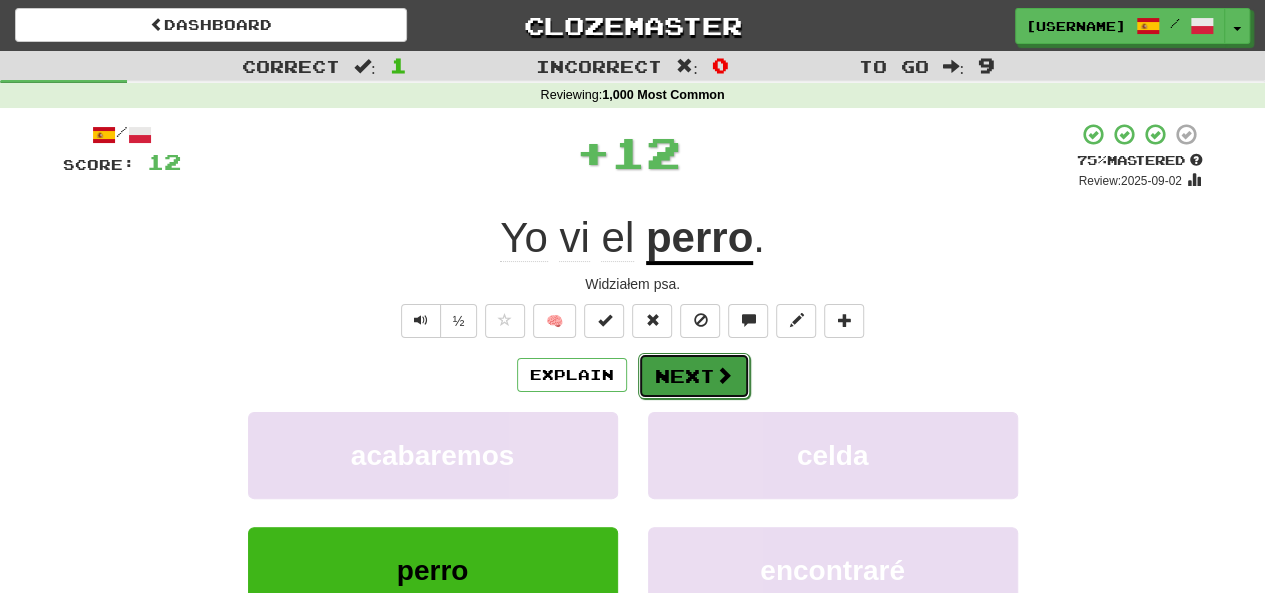 click at bounding box center [724, 375] 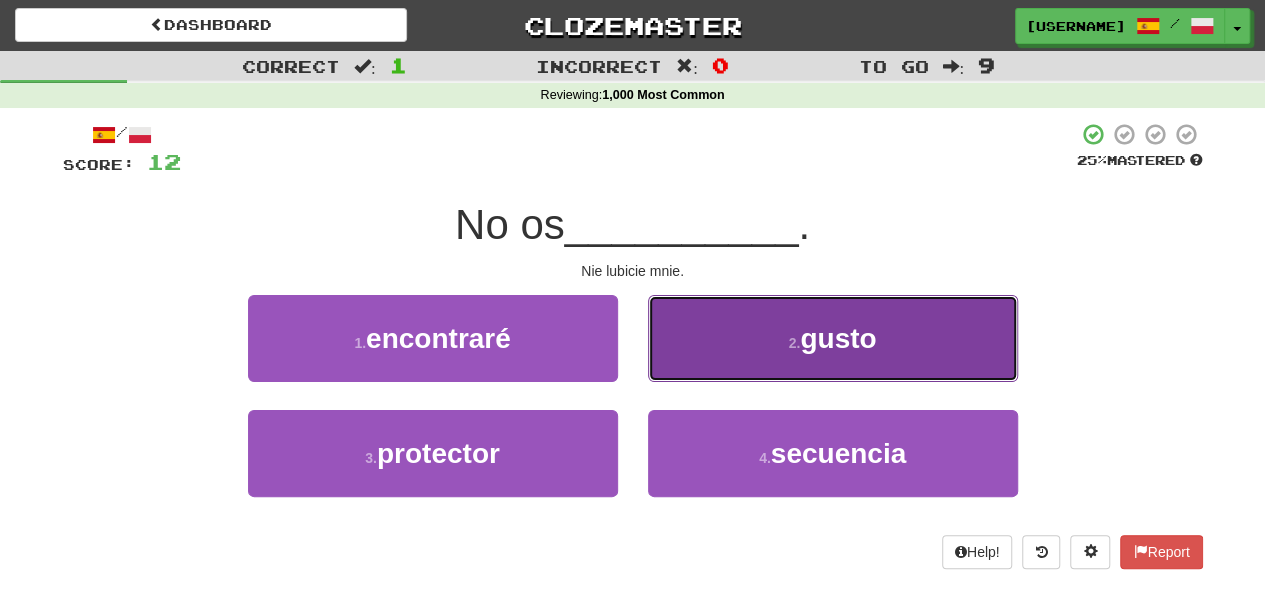click on "2 .  gusto" at bounding box center [833, 338] 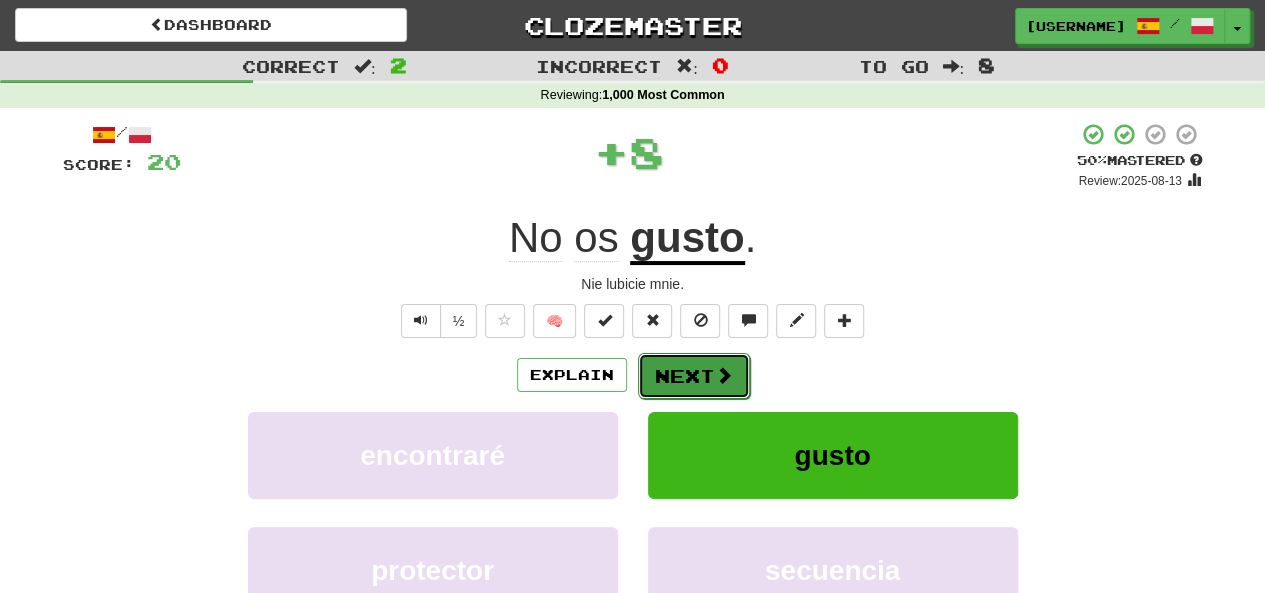 click on "Next" at bounding box center (694, 376) 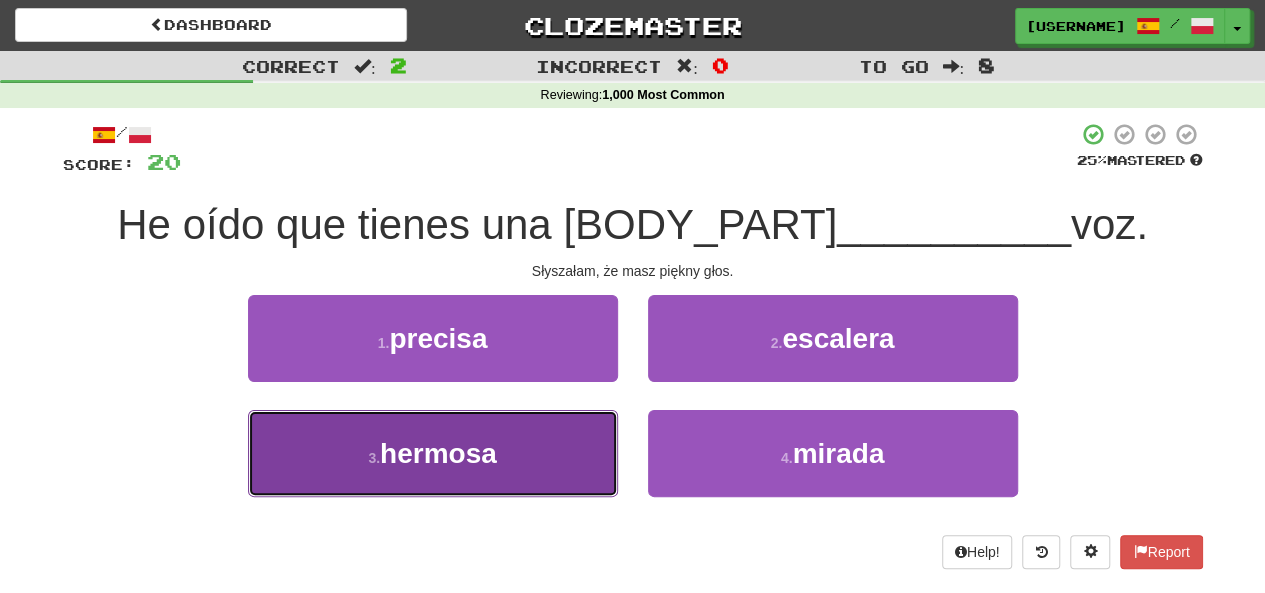 click on "3 .  hermosa" at bounding box center (433, 453) 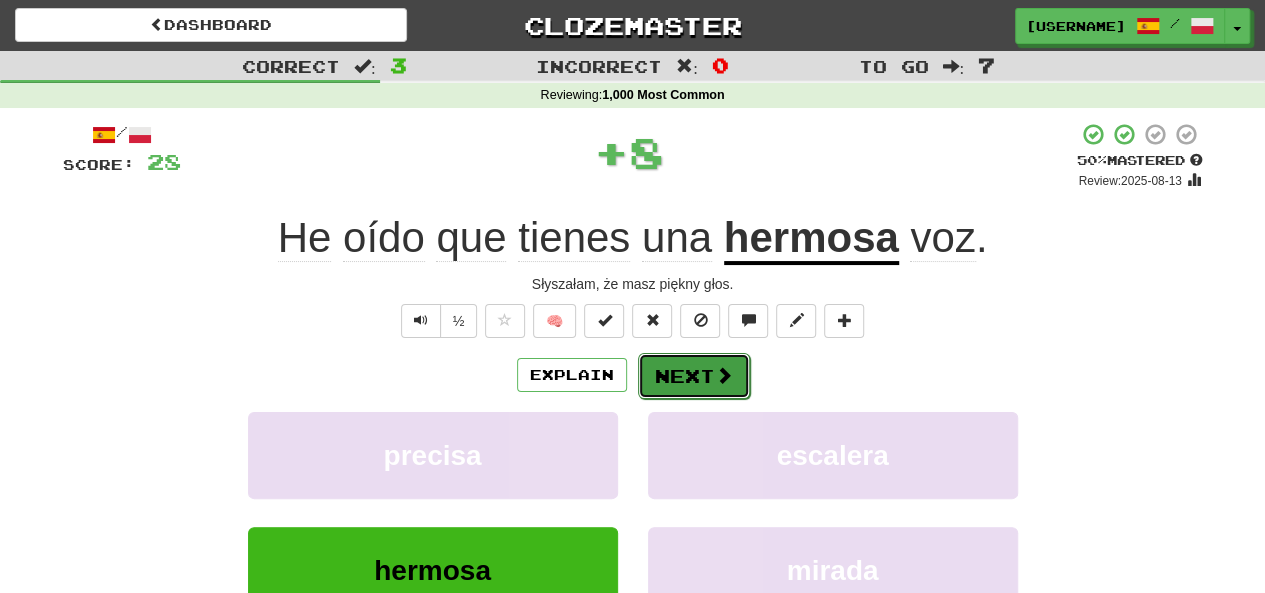 click on "Next" at bounding box center [694, 376] 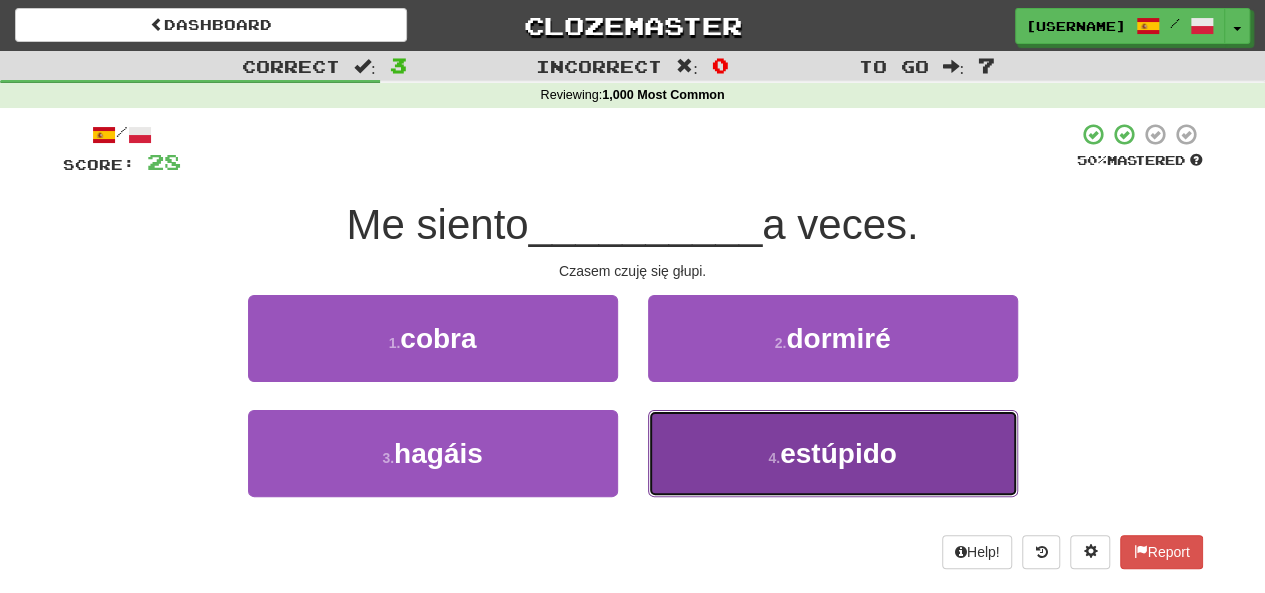 click on "estúpido" at bounding box center [838, 453] 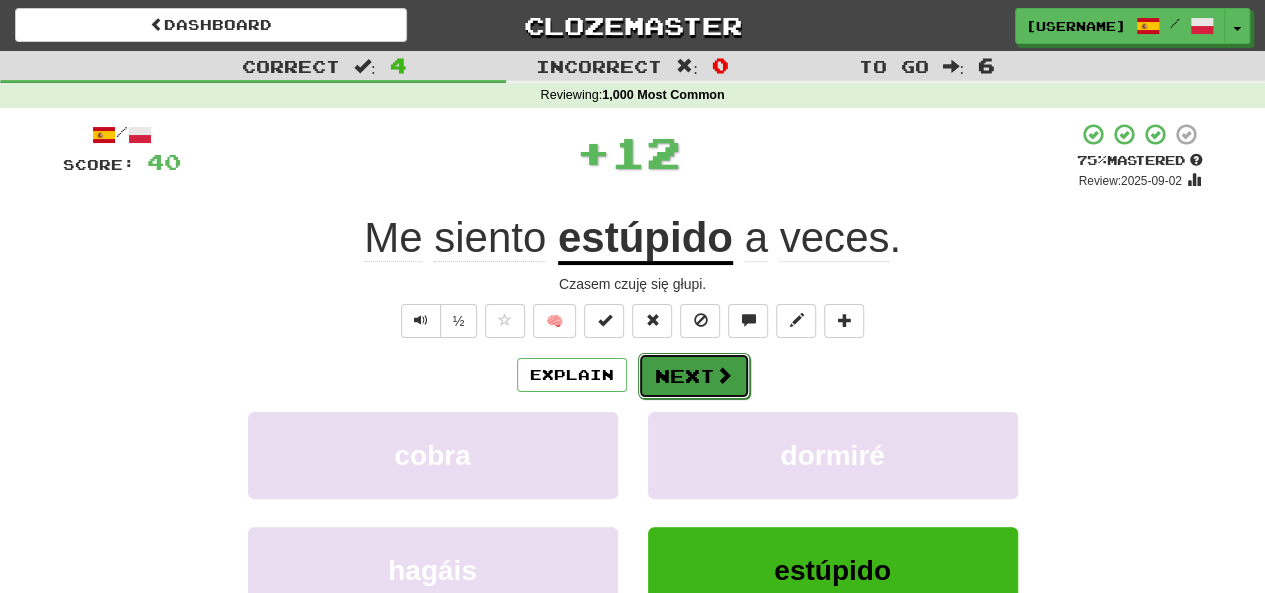 click on "Next" at bounding box center [694, 376] 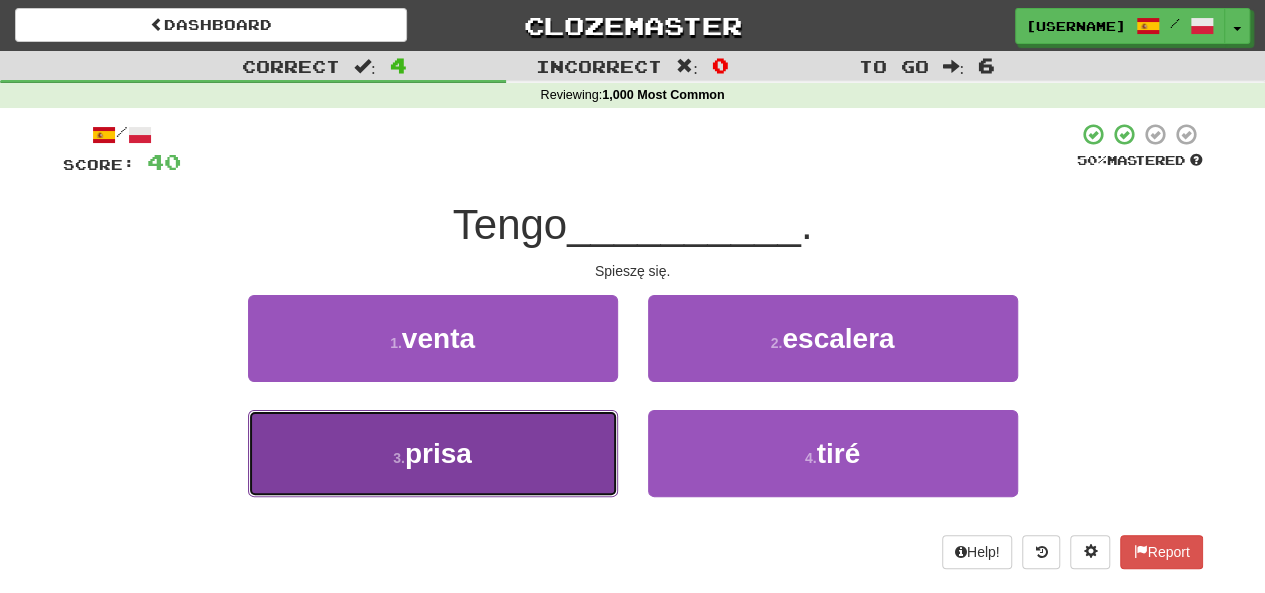 click on "3 .  prisa" at bounding box center [433, 453] 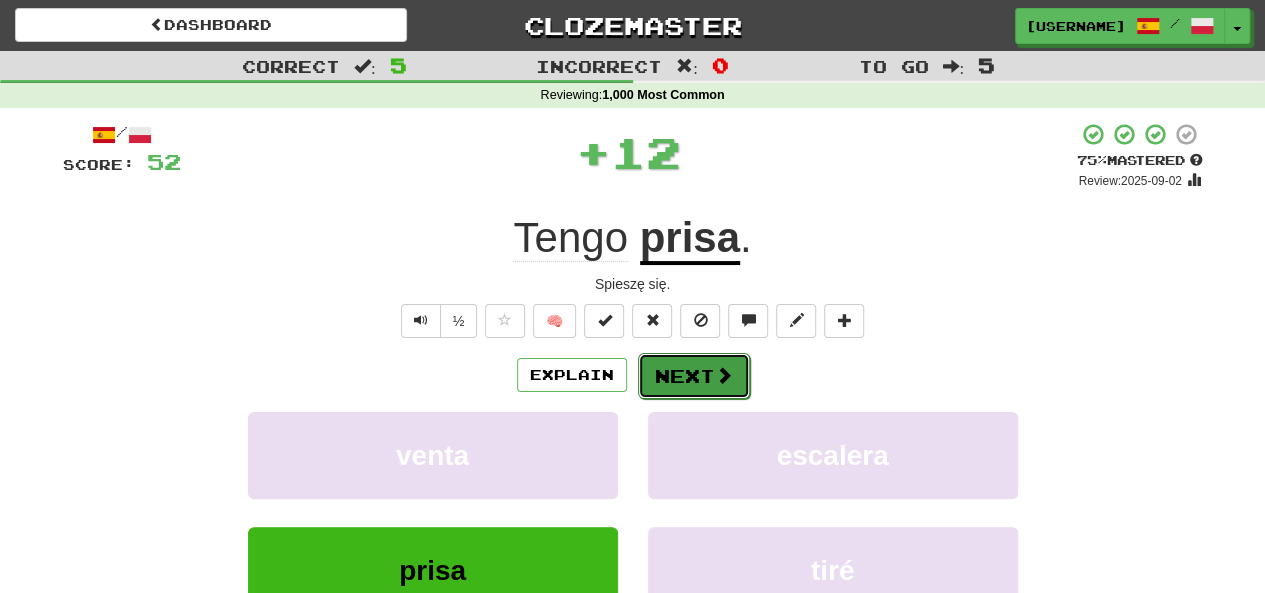 click on "Next" at bounding box center (694, 376) 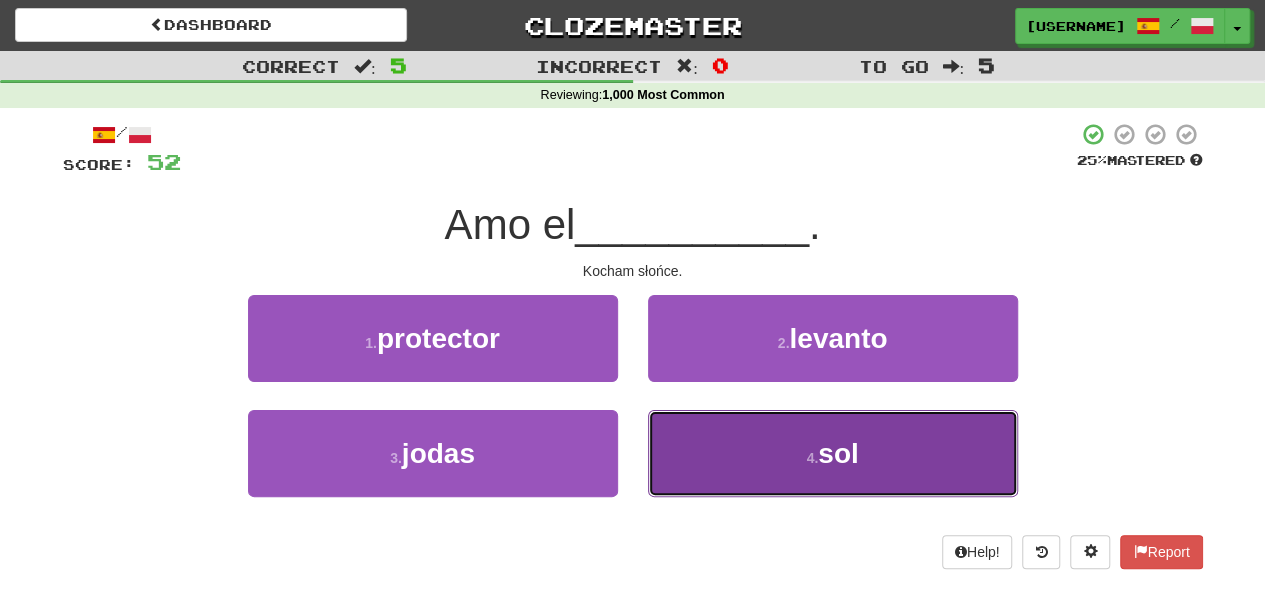 click on "4 .  sol" at bounding box center (833, 453) 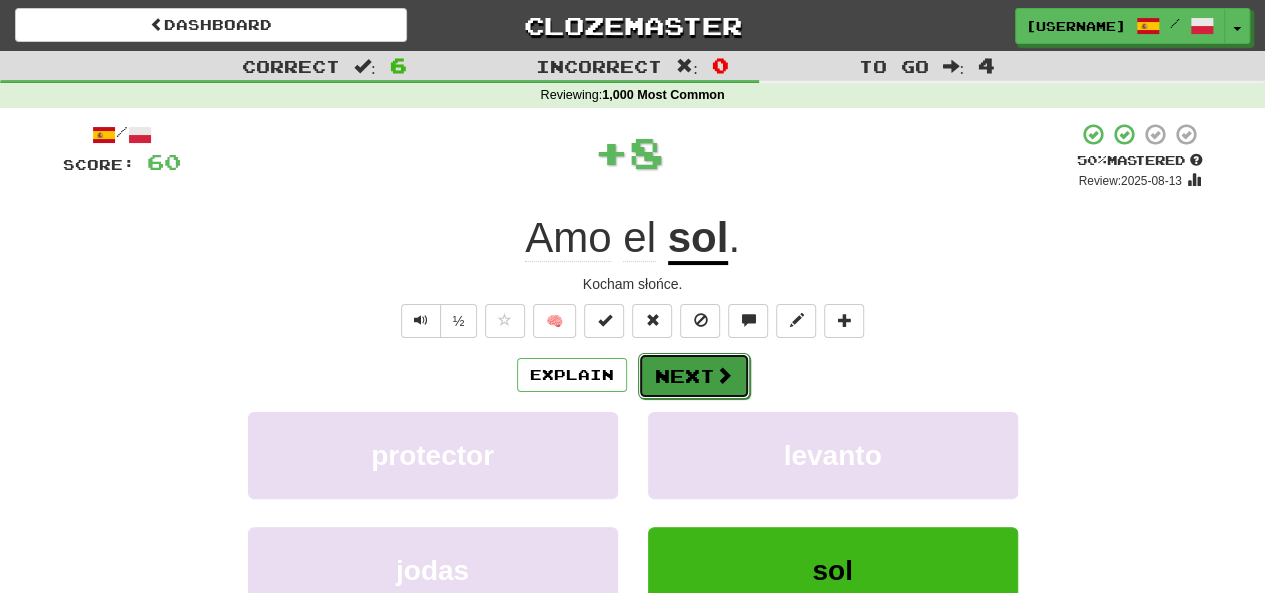 click on "Next" at bounding box center (694, 376) 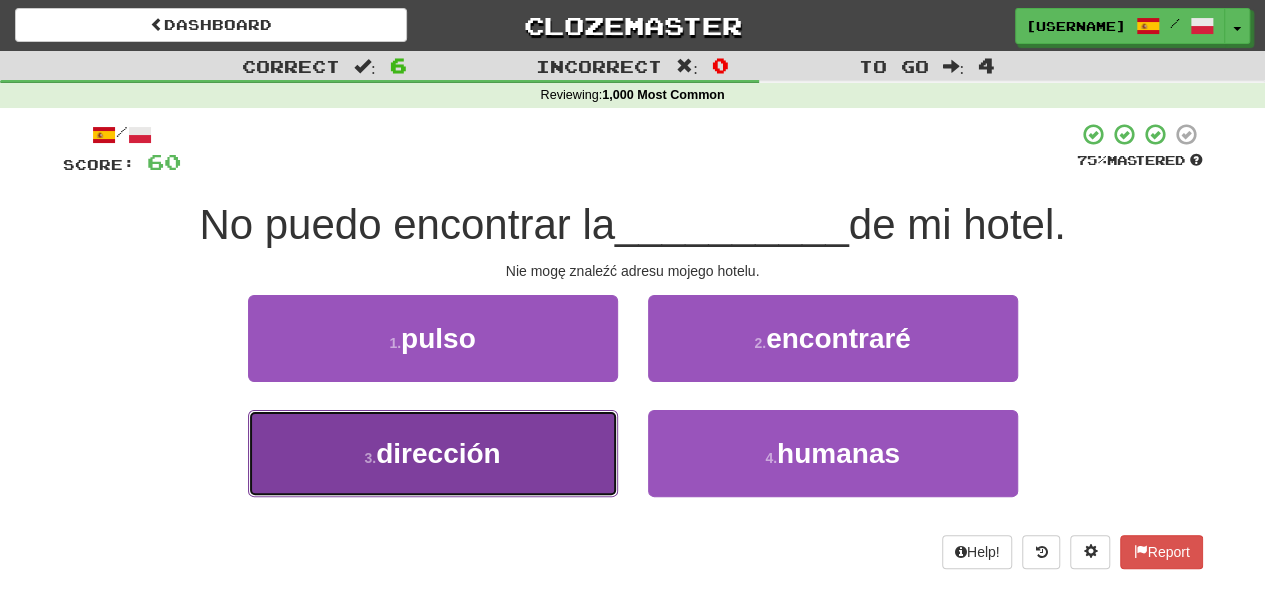 click on "3 .  dirección" at bounding box center [433, 453] 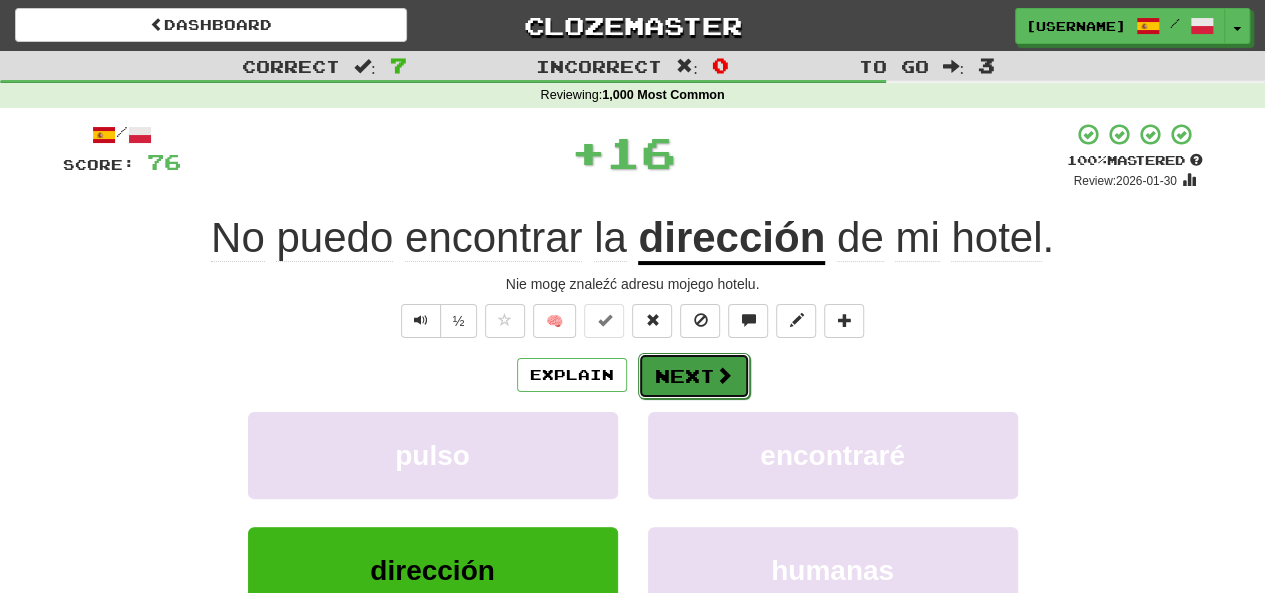 click on "Next" at bounding box center [694, 376] 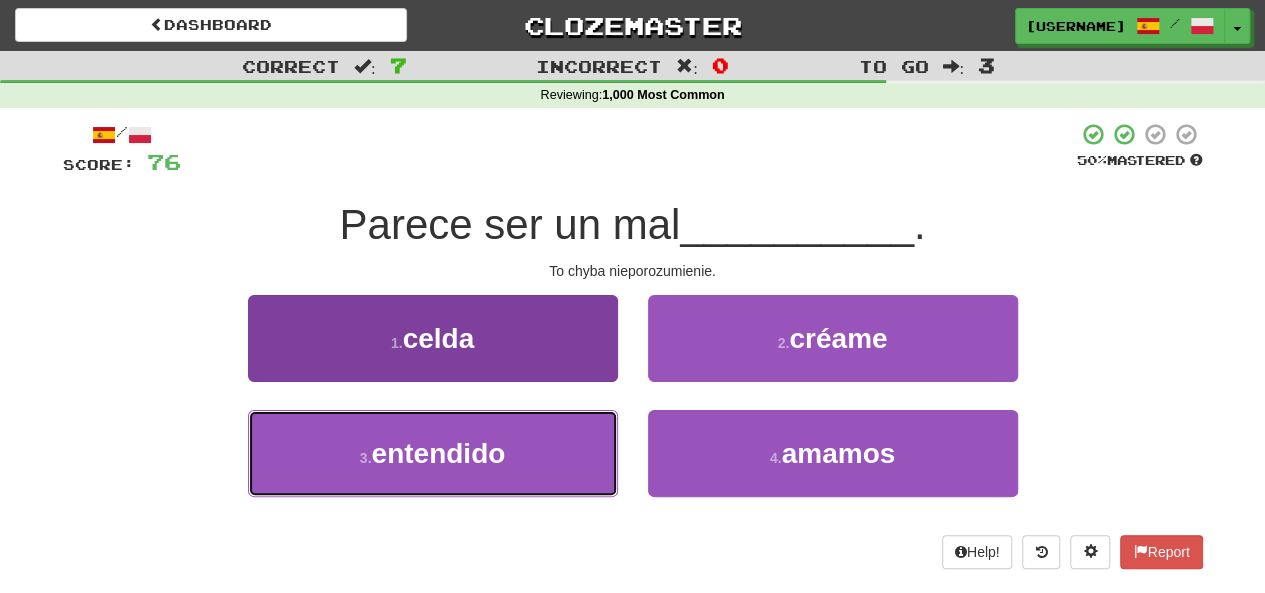 click on "entendido" at bounding box center (438, 453) 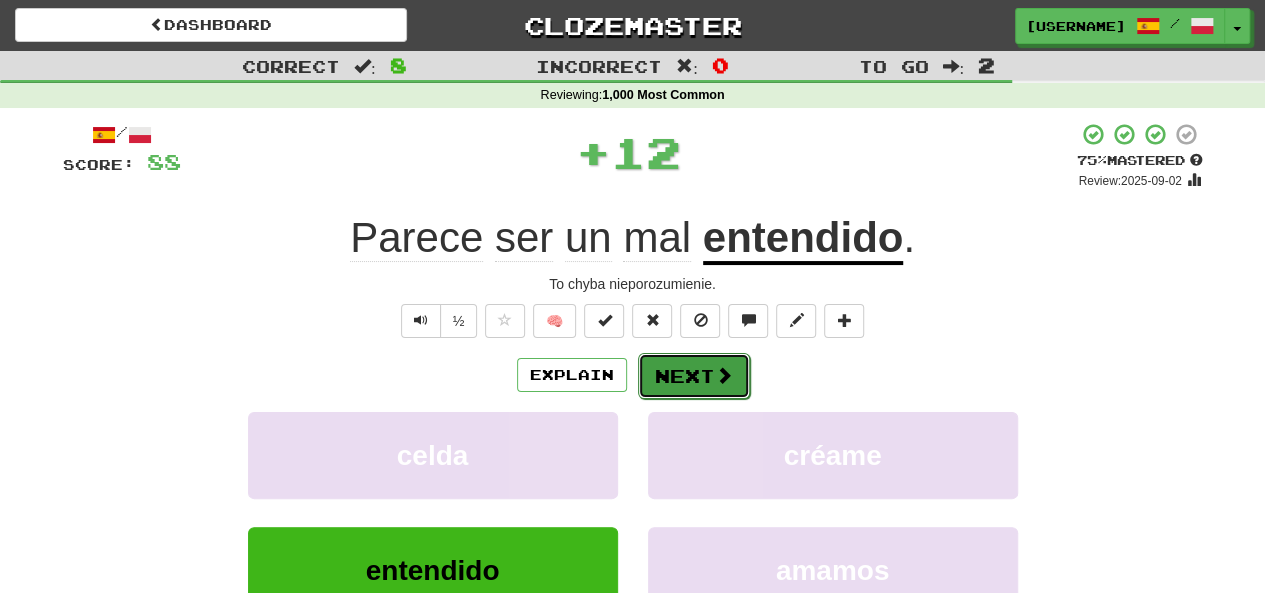click at bounding box center (724, 375) 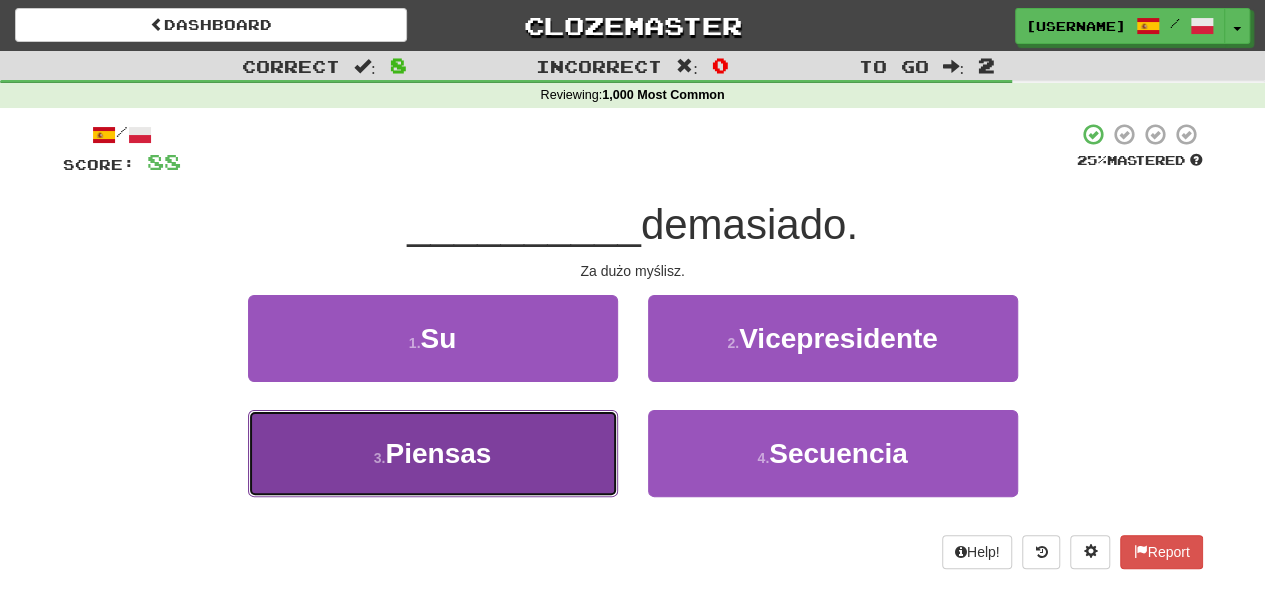 click on "3 .  Piensas" at bounding box center [433, 453] 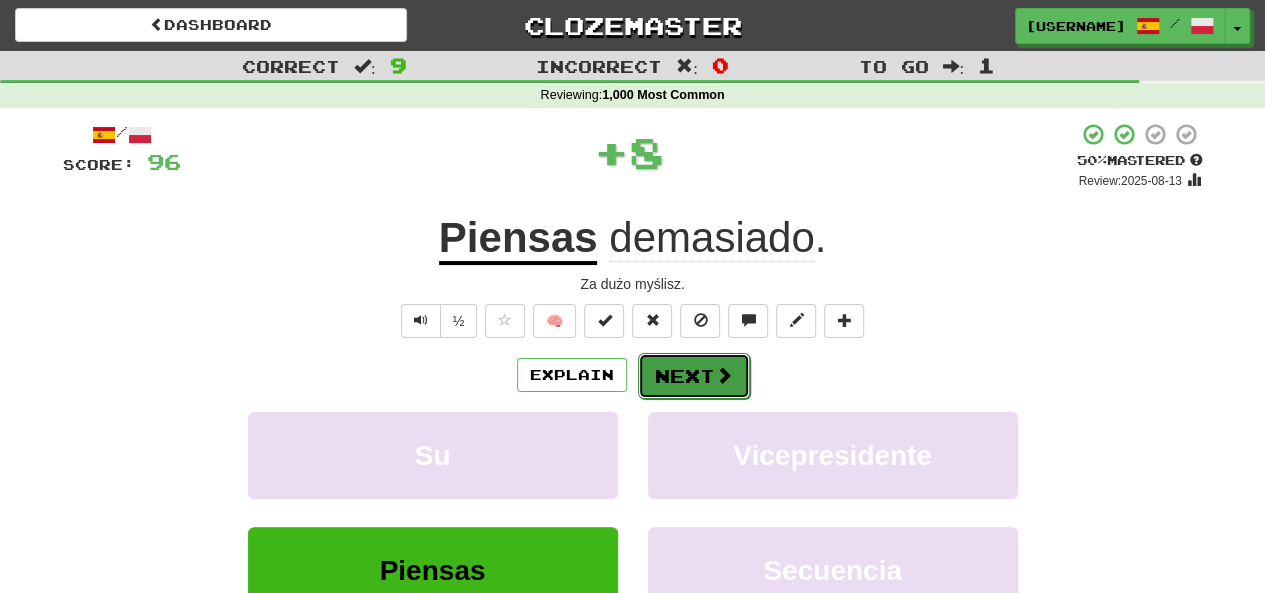 click at bounding box center [724, 375] 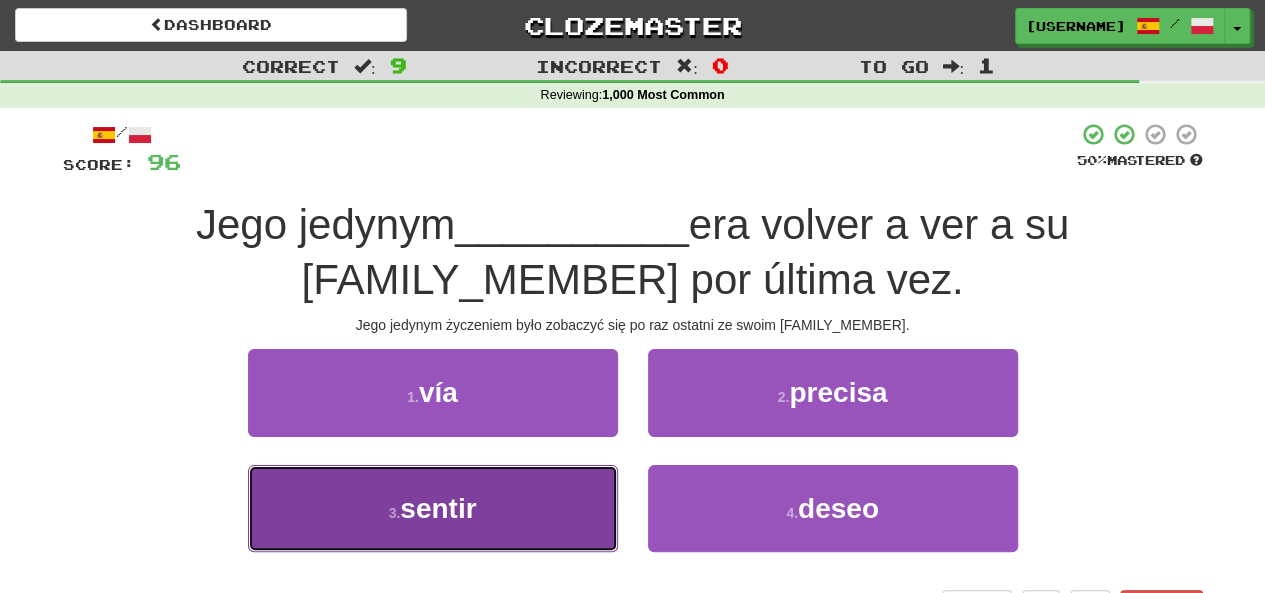 click on "sentir" at bounding box center (438, 508) 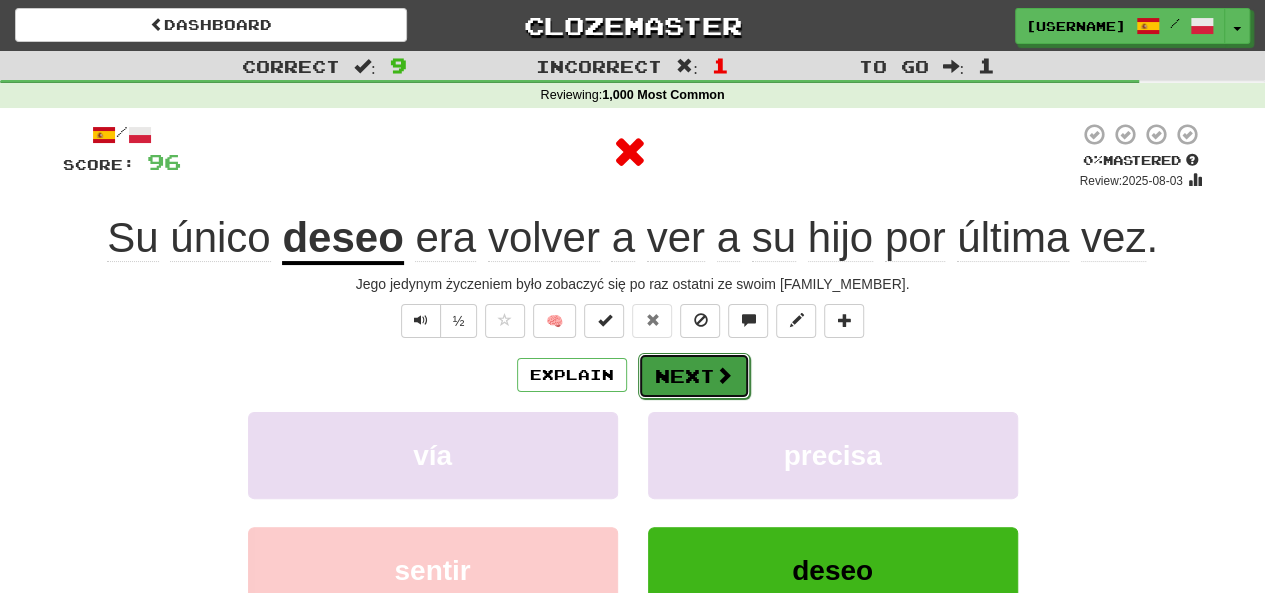 click on "Next" at bounding box center [694, 376] 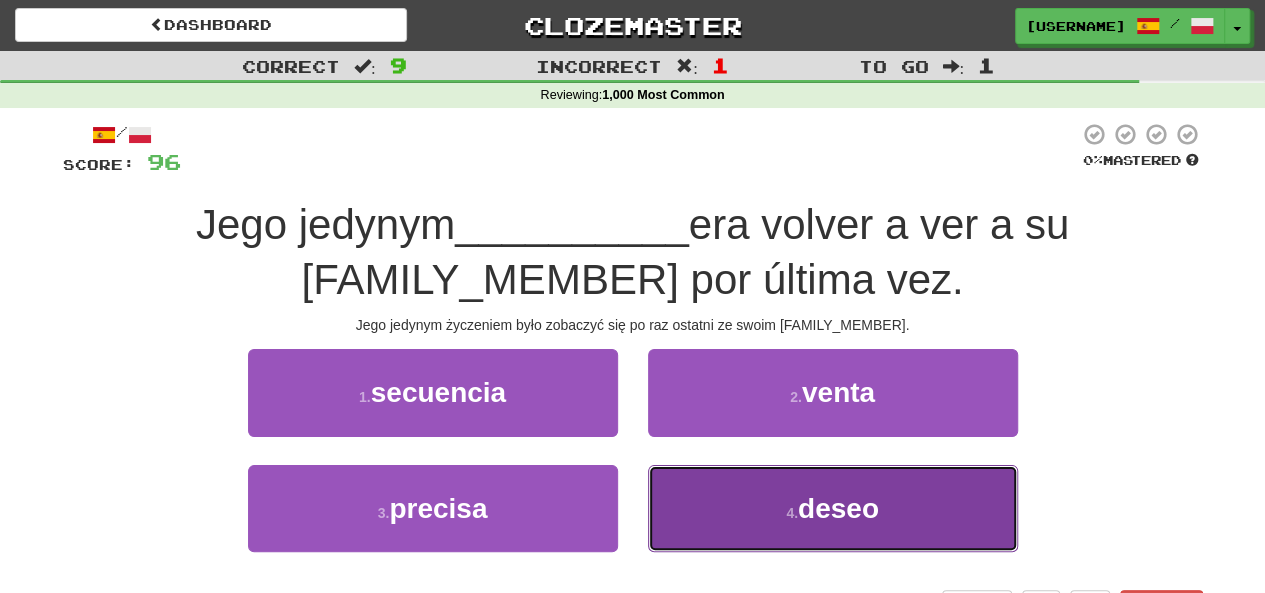 click on "4 .  deseo" at bounding box center [833, 508] 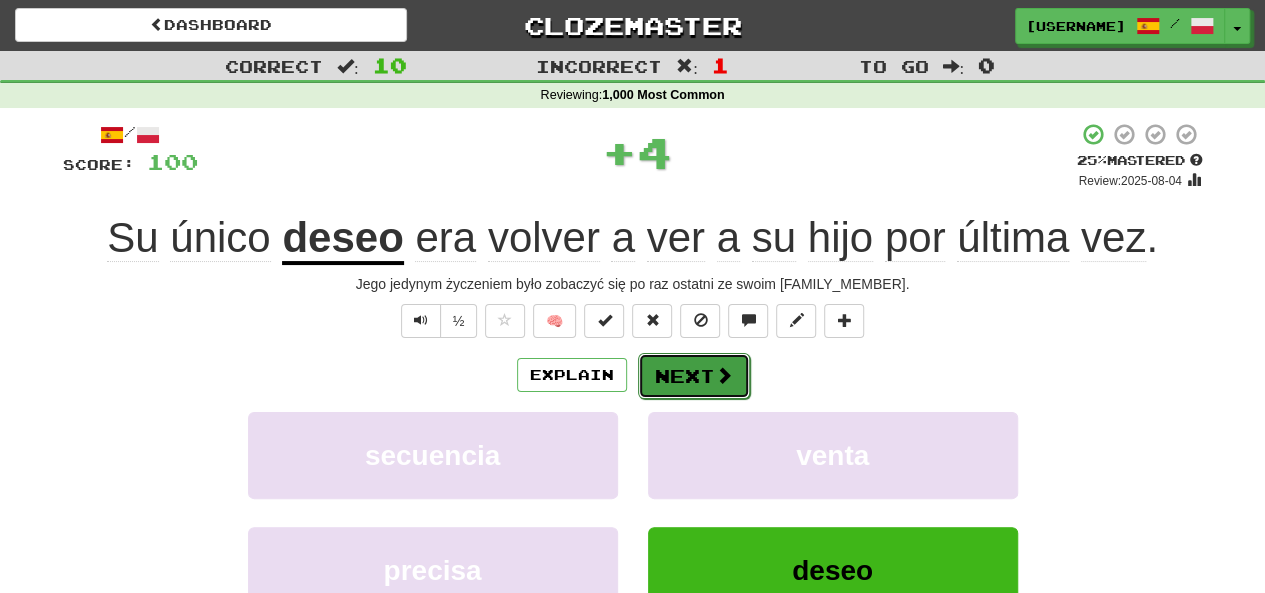 click on "Next" at bounding box center (694, 376) 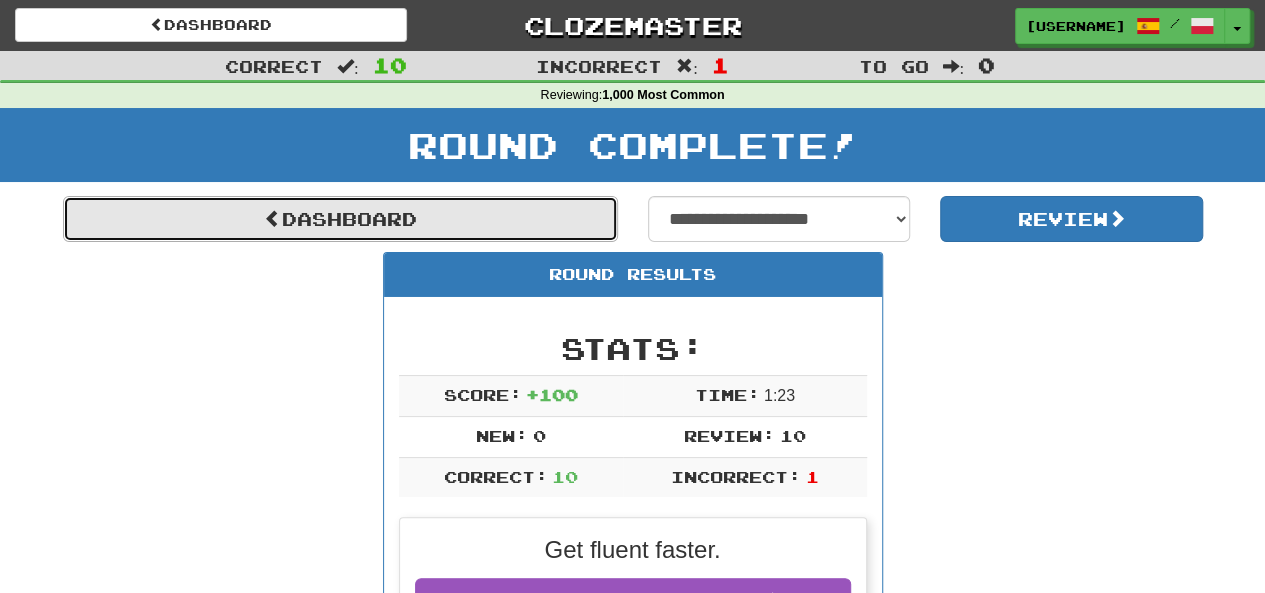 click on "Dashboard" at bounding box center (340, 219) 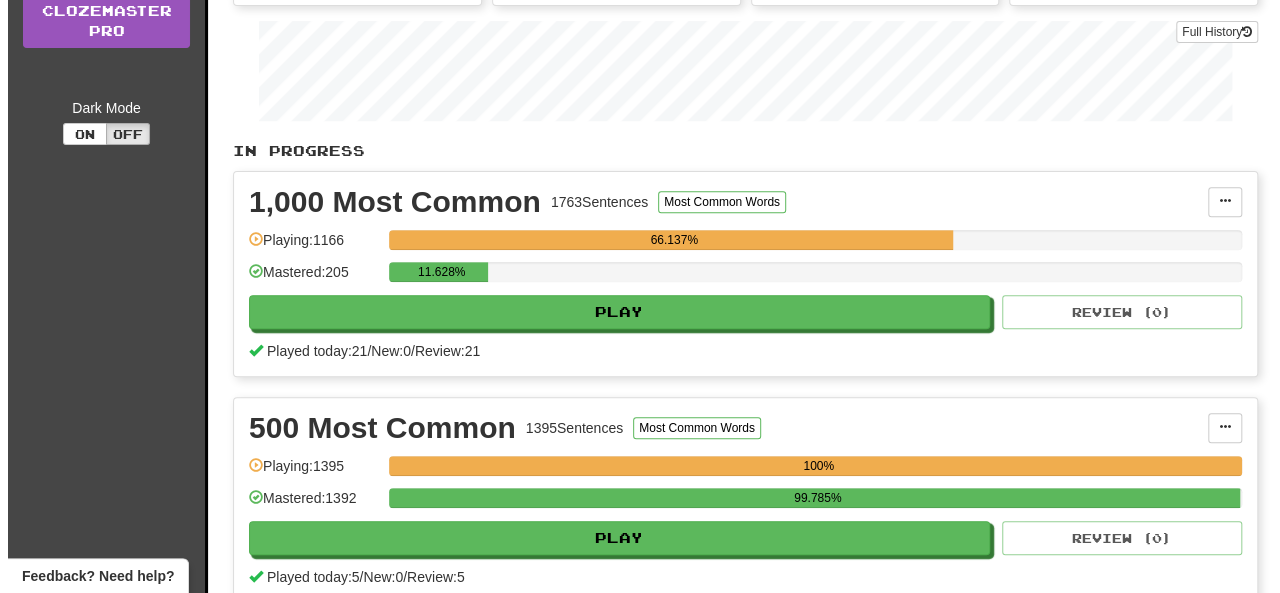 scroll, scrollTop: 300, scrollLeft: 0, axis: vertical 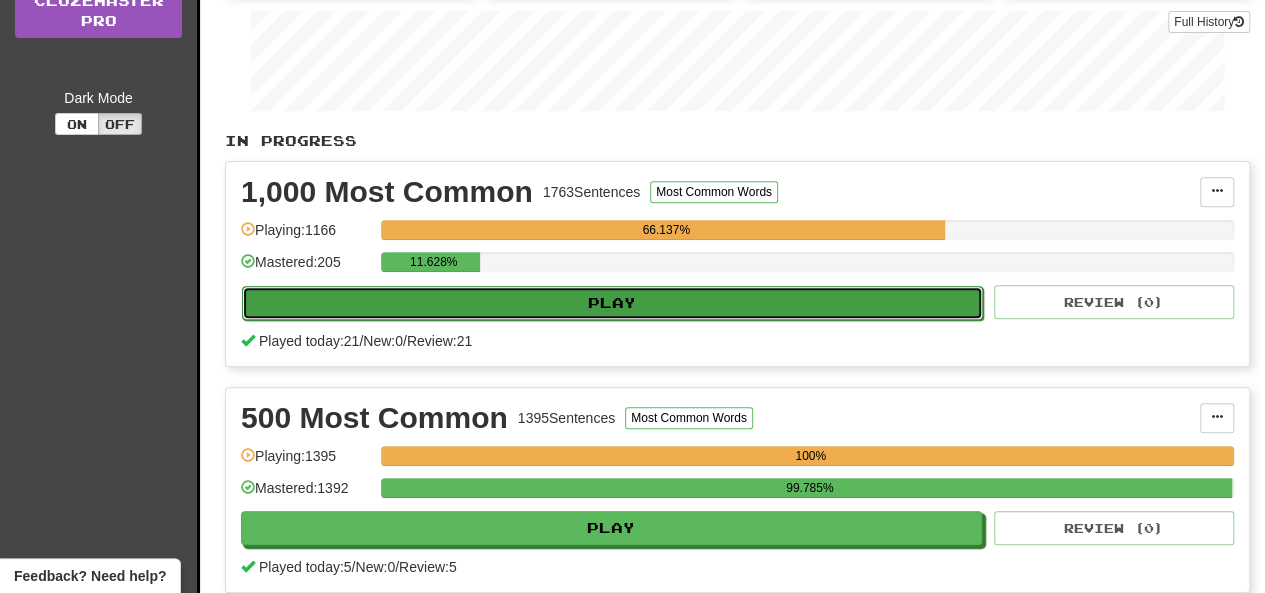 click on "Play" at bounding box center [612, 303] 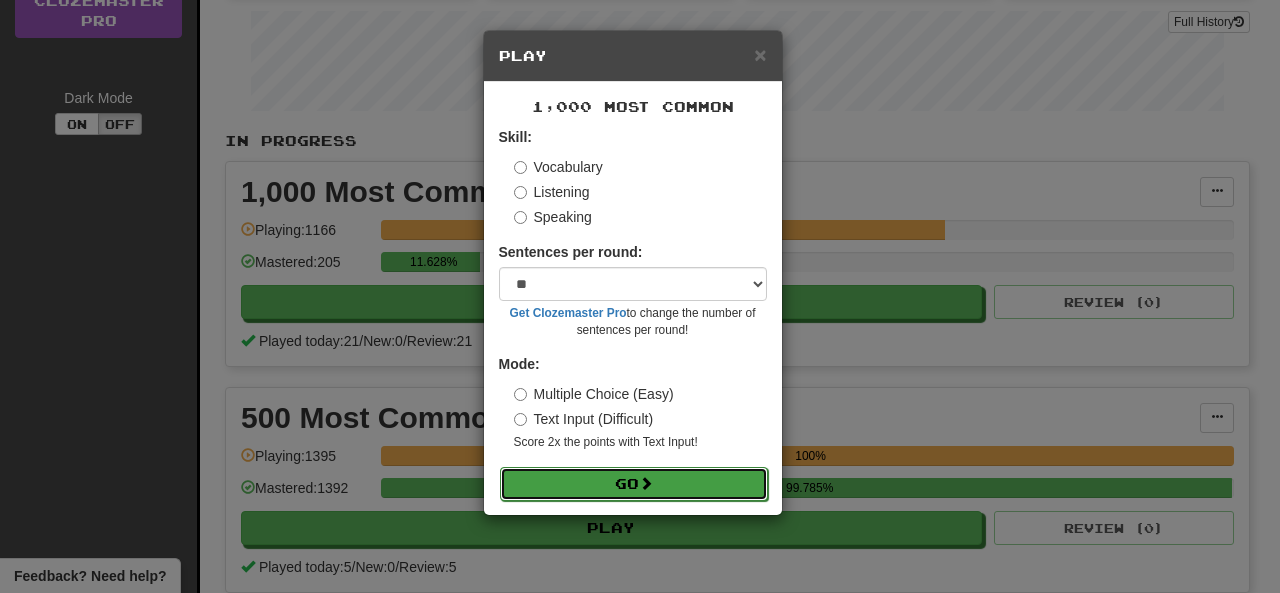 click on "Go" at bounding box center [634, 484] 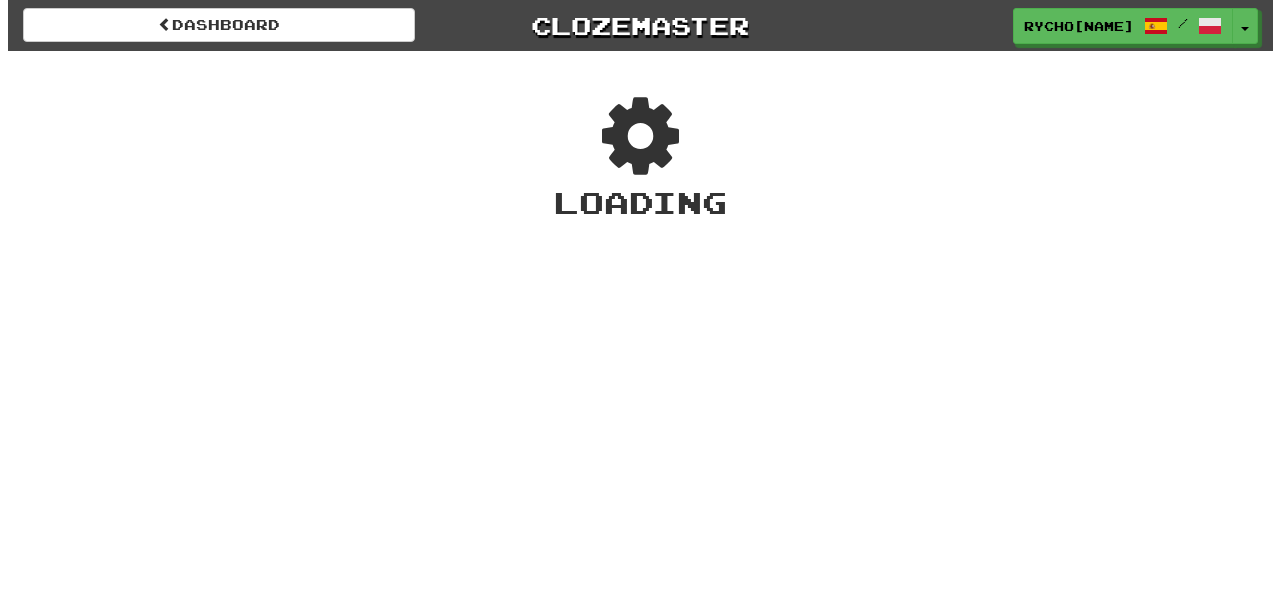 scroll, scrollTop: 0, scrollLeft: 0, axis: both 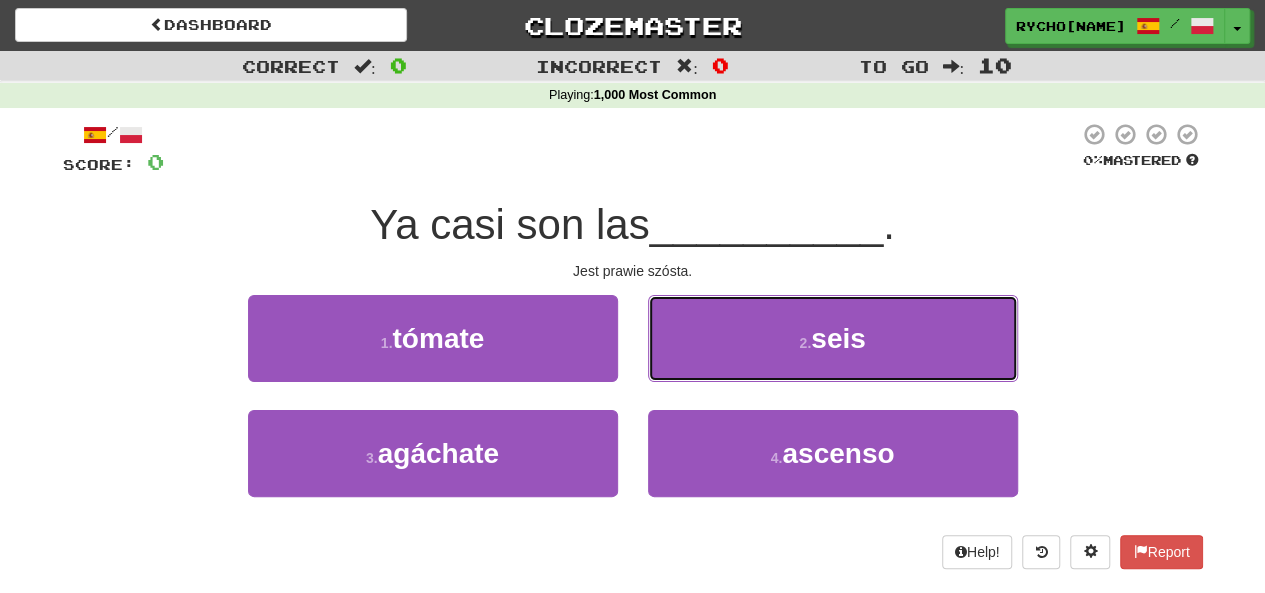 click on "2 .  seis" at bounding box center (833, 338) 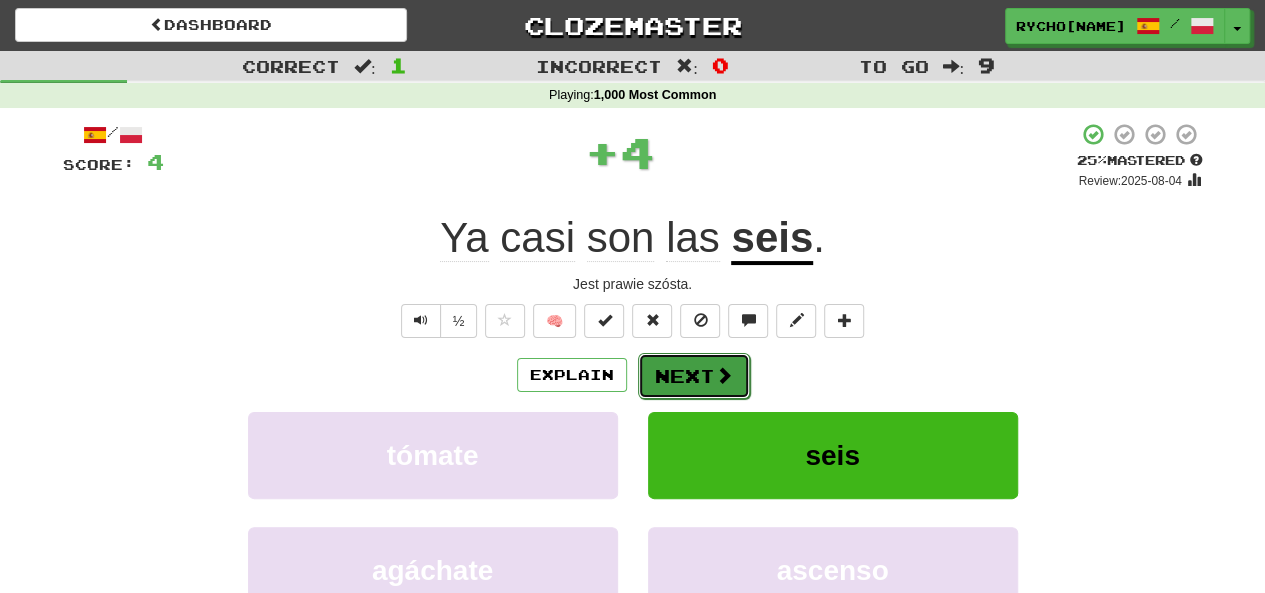 click on "Next" at bounding box center (694, 376) 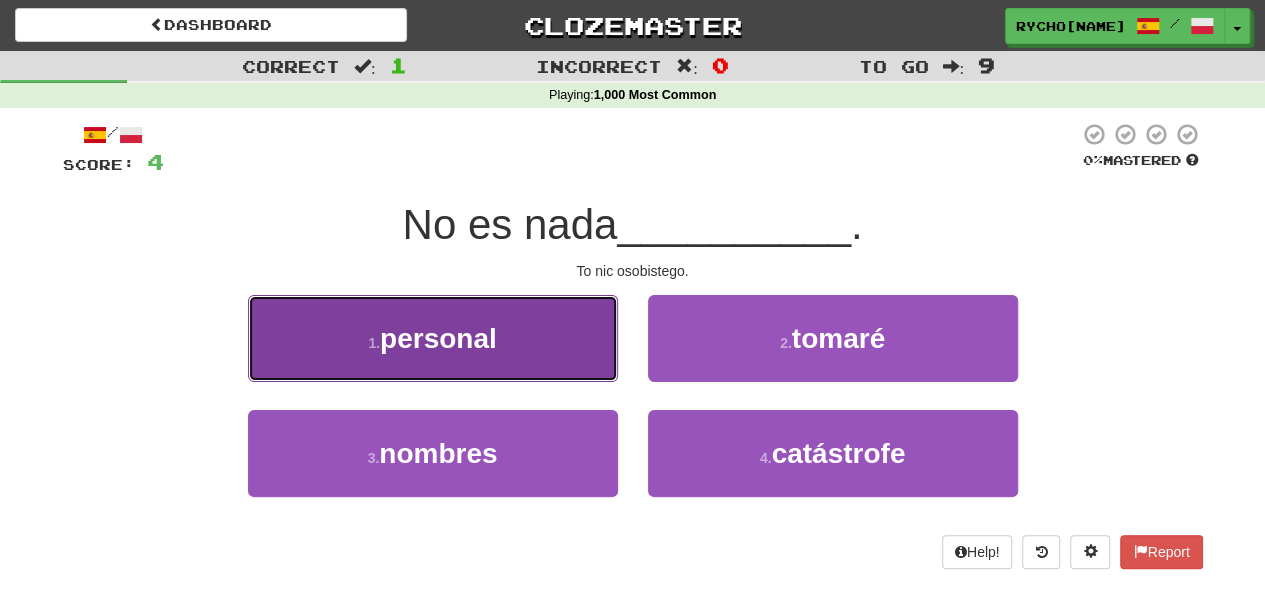 click on "personal" at bounding box center (438, 338) 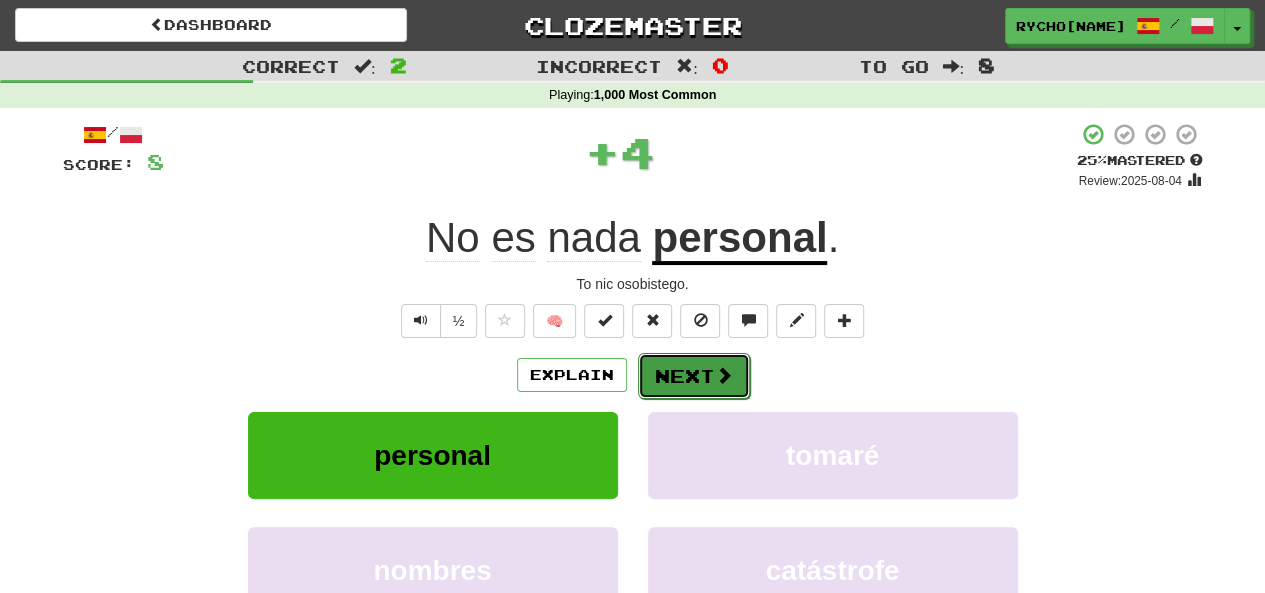 click on "Next" at bounding box center (694, 376) 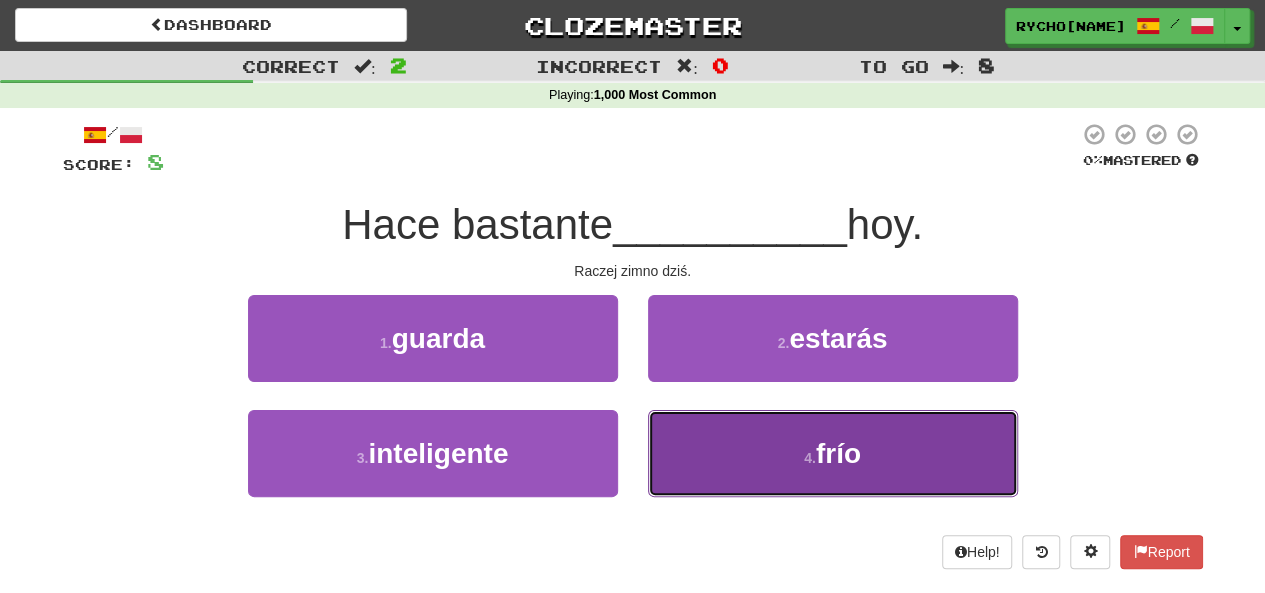 click on "4 .  frío" at bounding box center [833, 453] 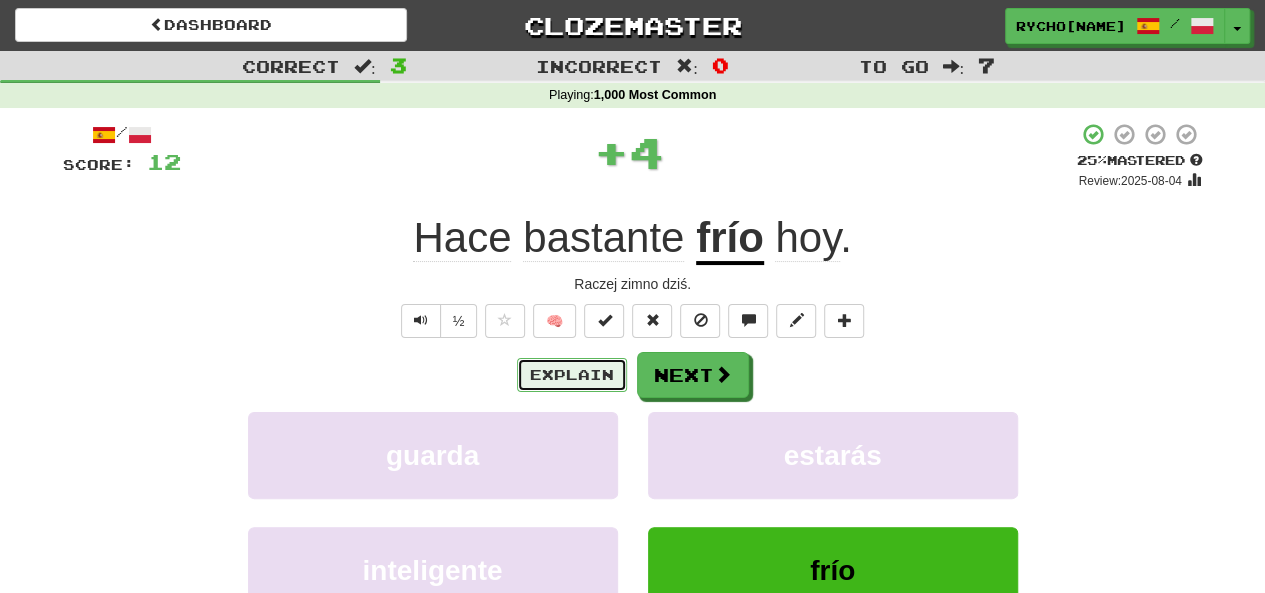 click on "Explain" at bounding box center [572, 375] 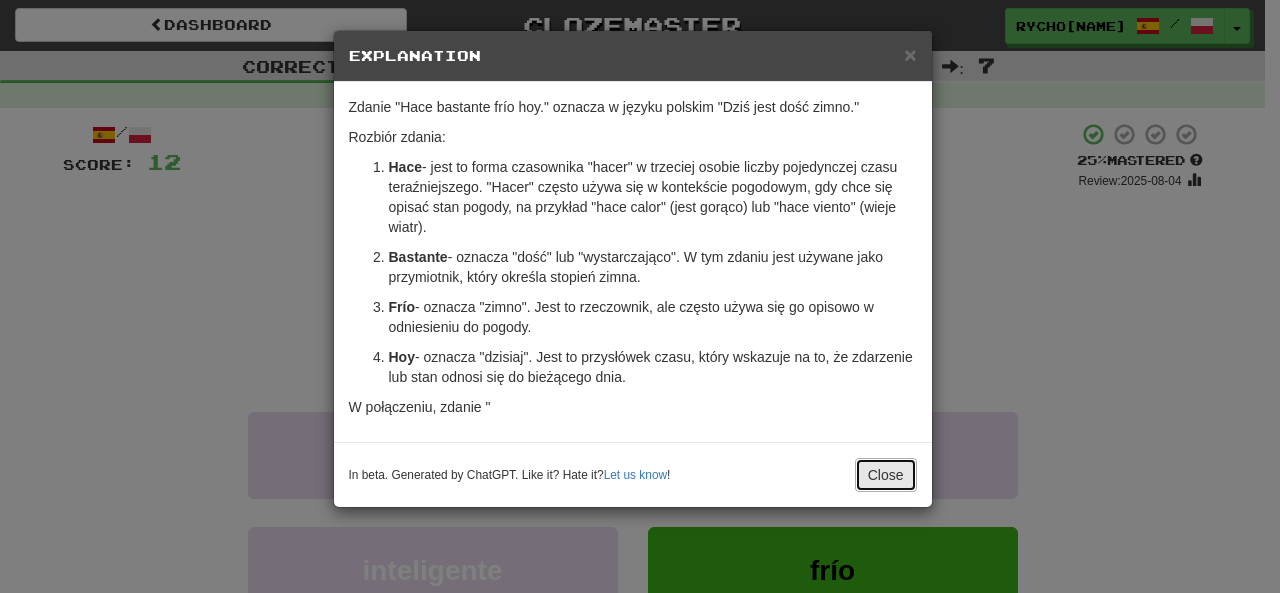 click on "Close" at bounding box center (886, 475) 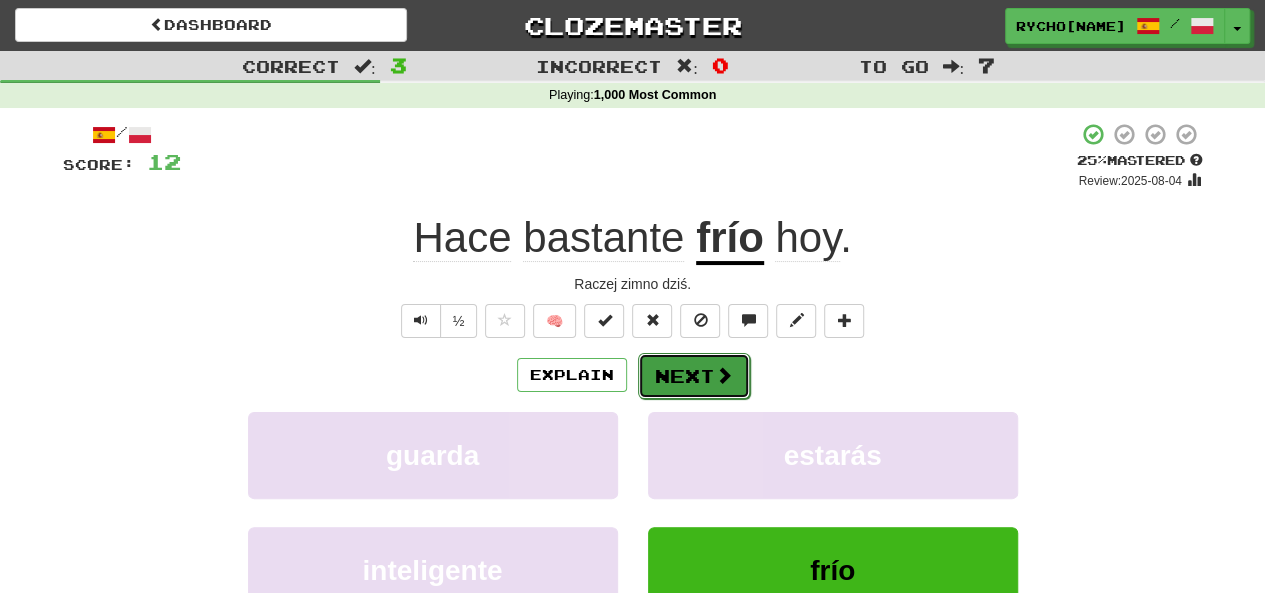 click on "Next" at bounding box center [694, 376] 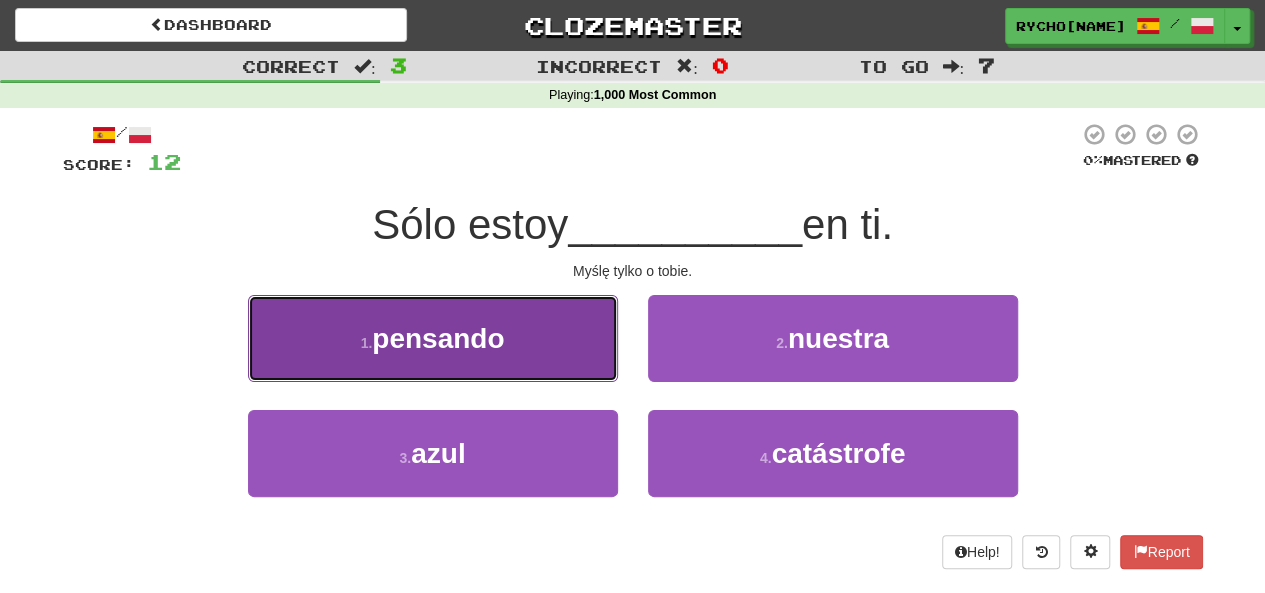 click on "pensando" at bounding box center (438, 338) 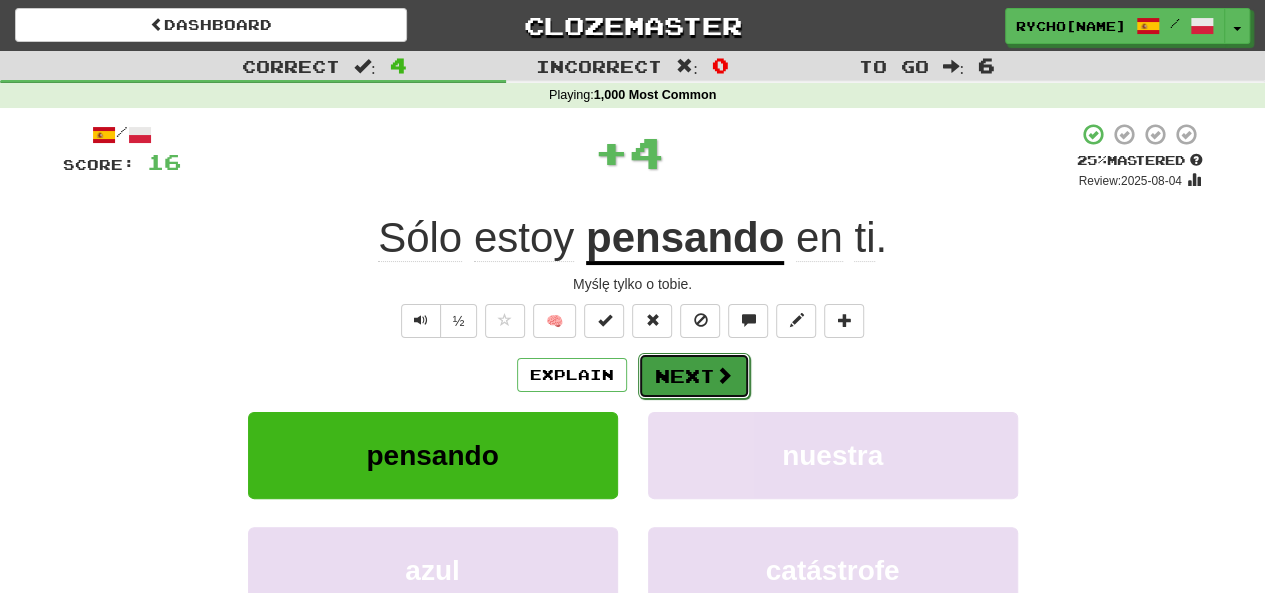 click at bounding box center (724, 375) 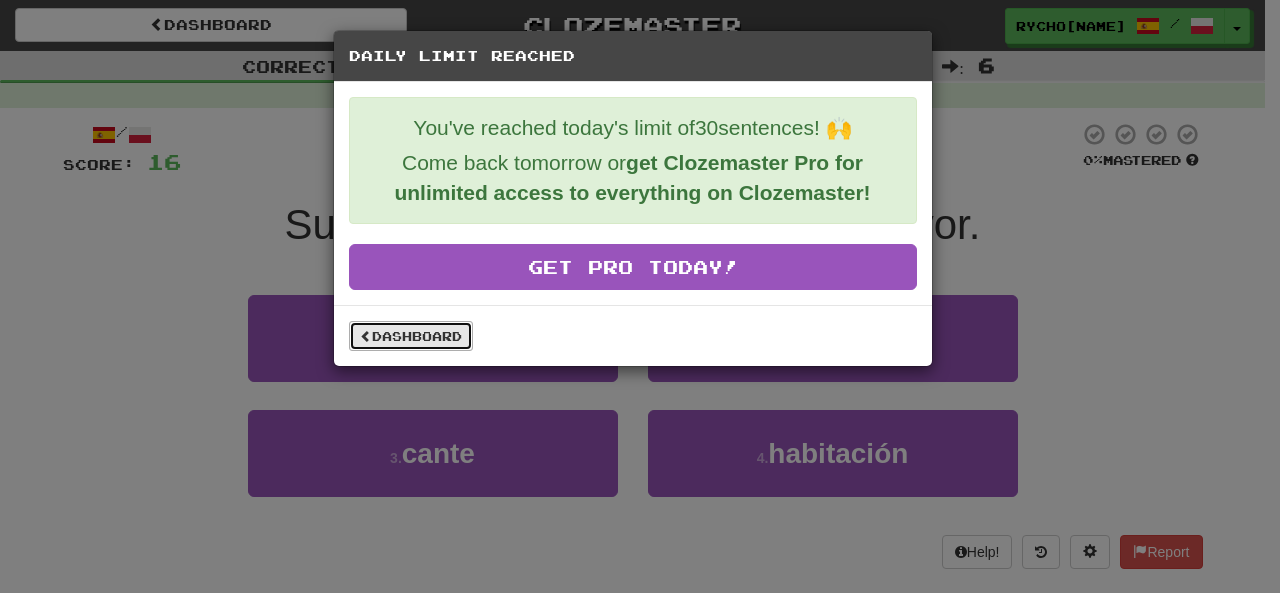 click on "Dashboard" at bounding box center (411, 336) 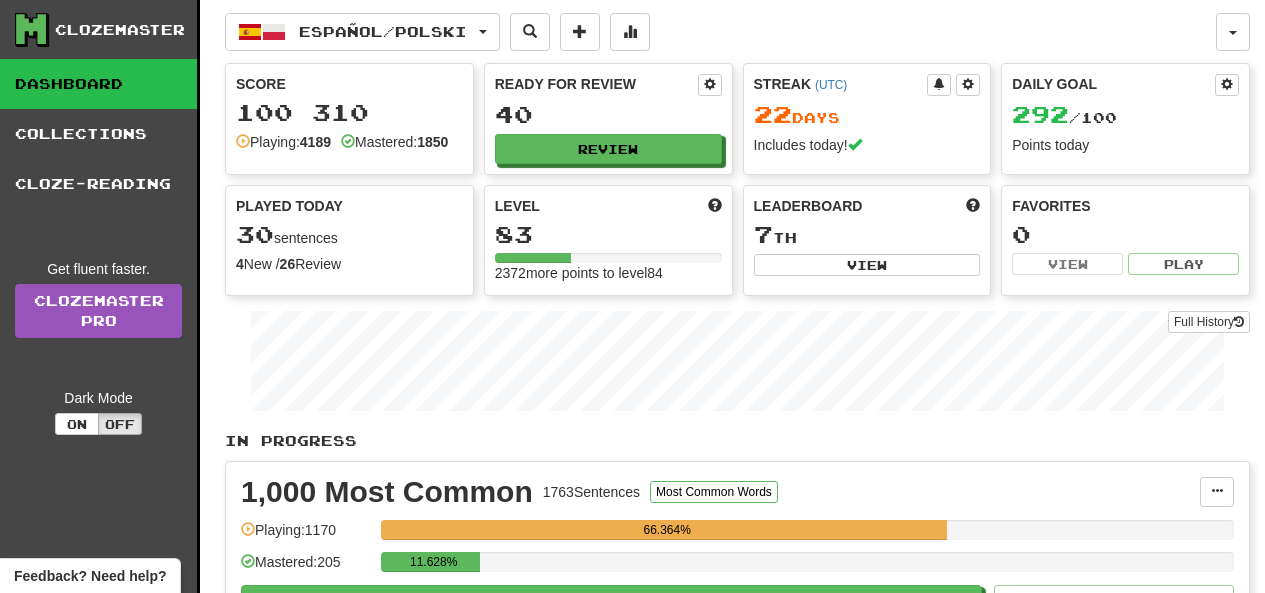 scroll, scrollTop: 0, scrollLeft: 0, axis: both 